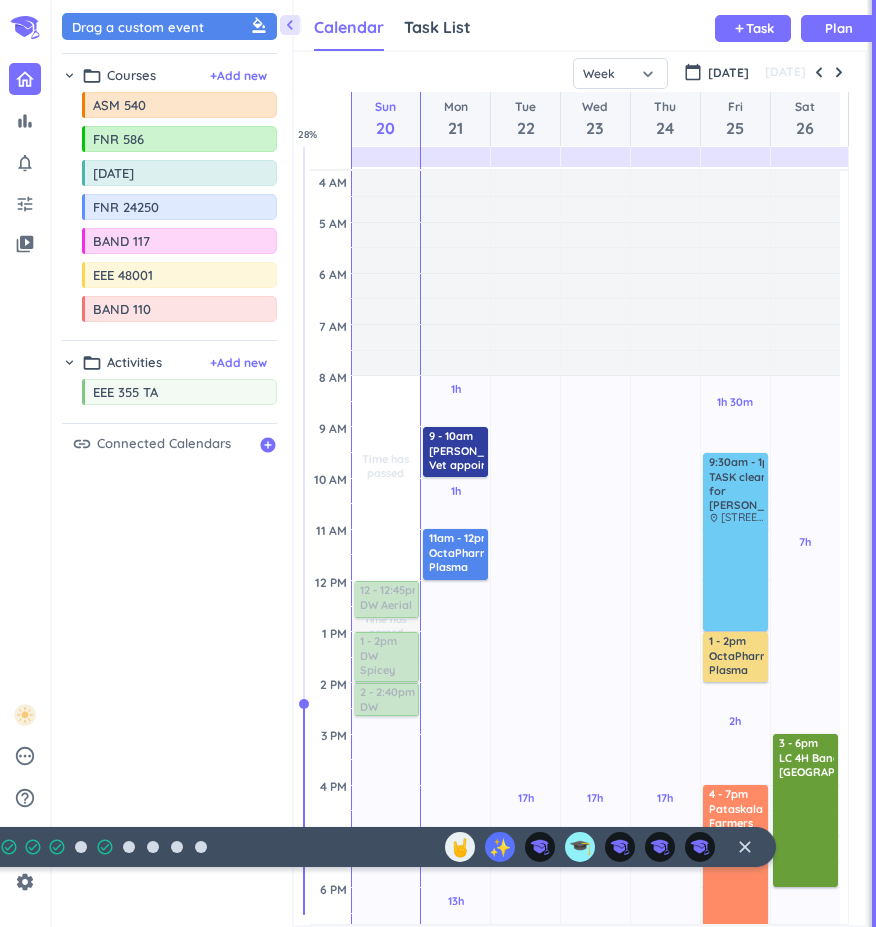 scroll, scrollTop: 0, scrollLeft: 0, axis: both 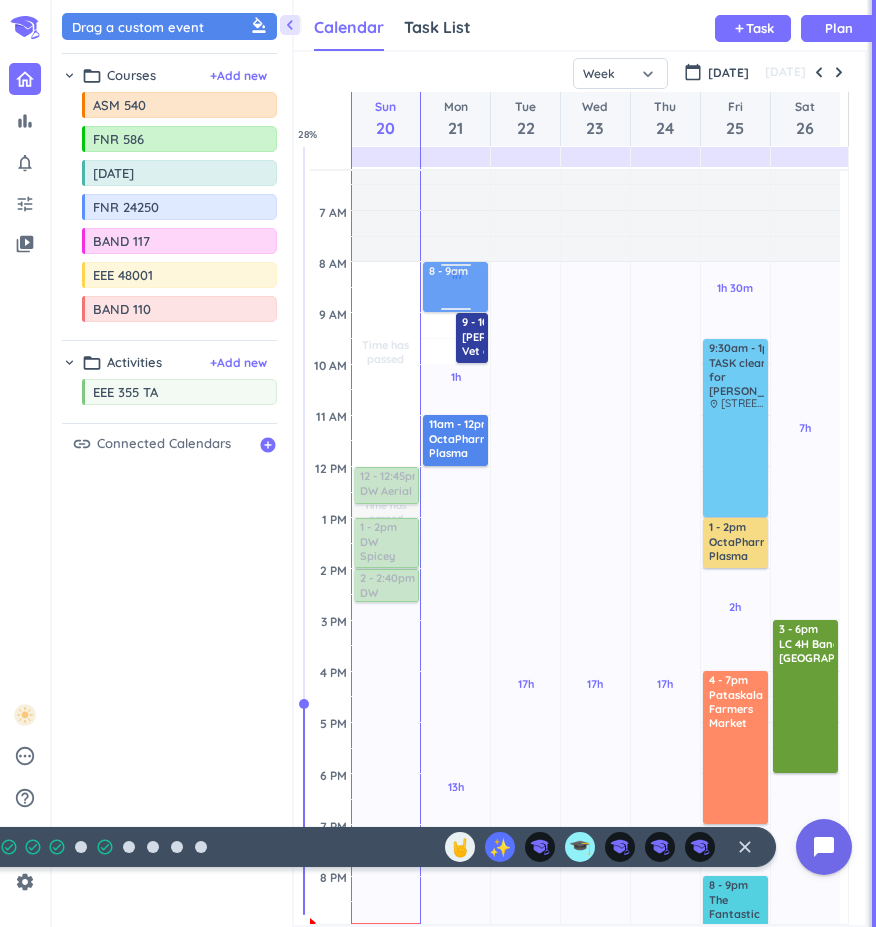 drag, startPoint x: 449, startPoint y: 236, endPoint x: 453, endPoint y: 271, distance: 35.22783 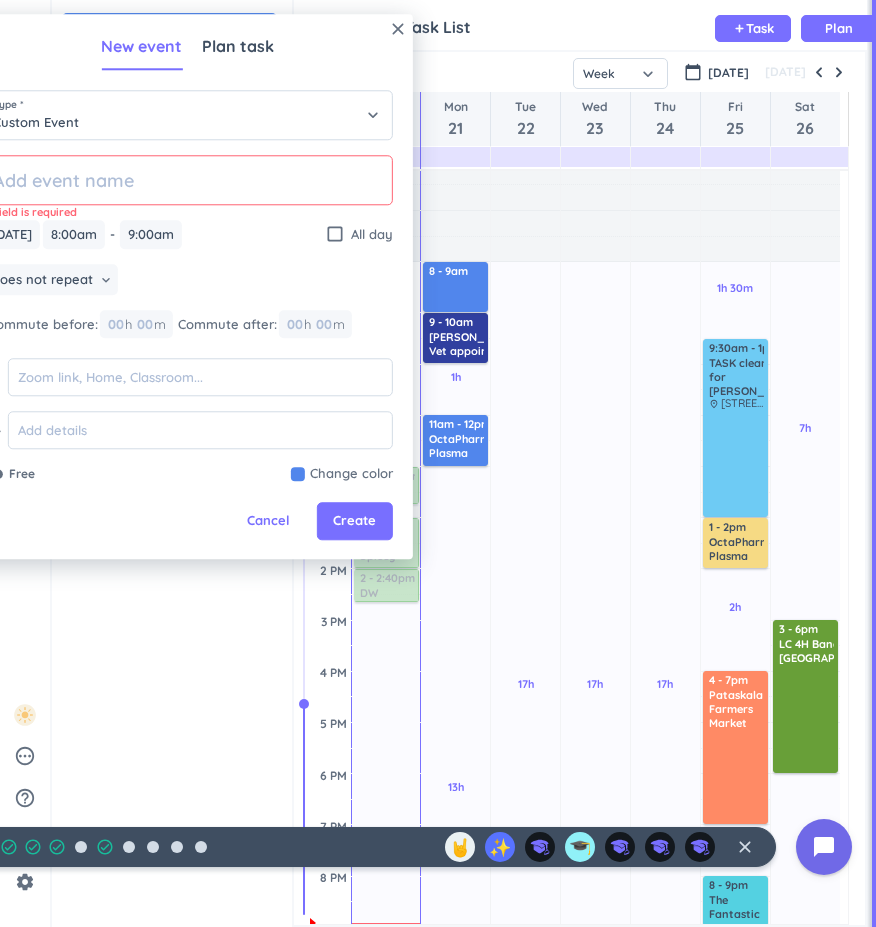 click 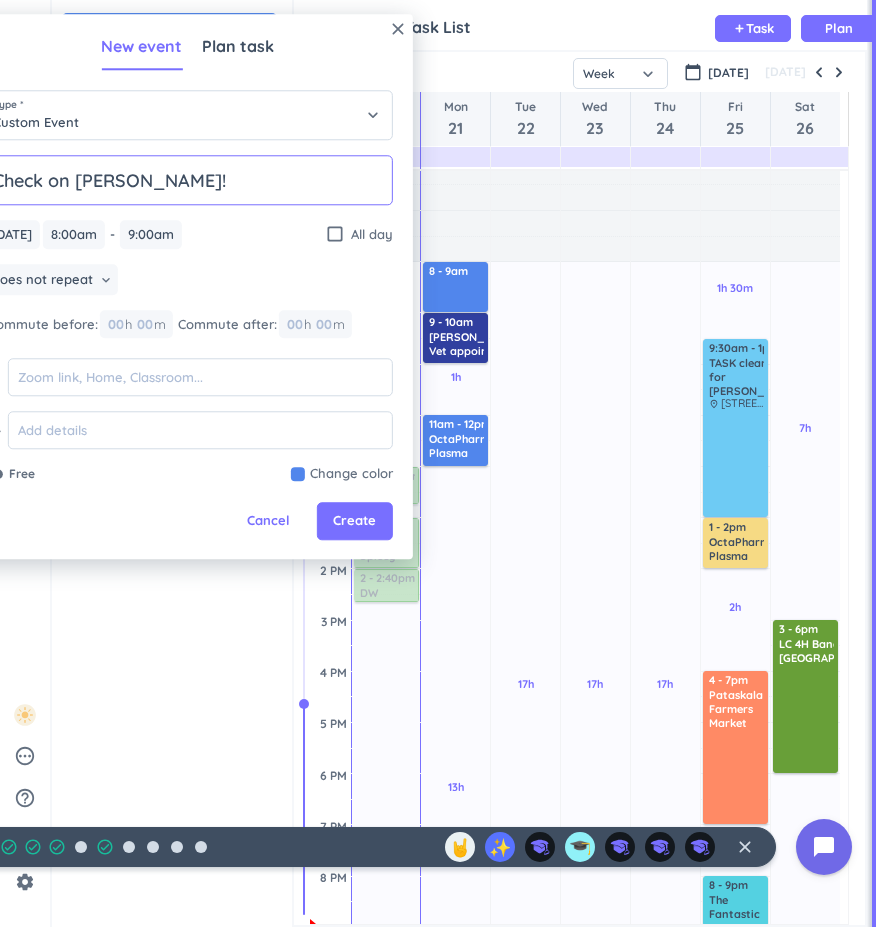 type on "Check on [PERSON_NAME]!" 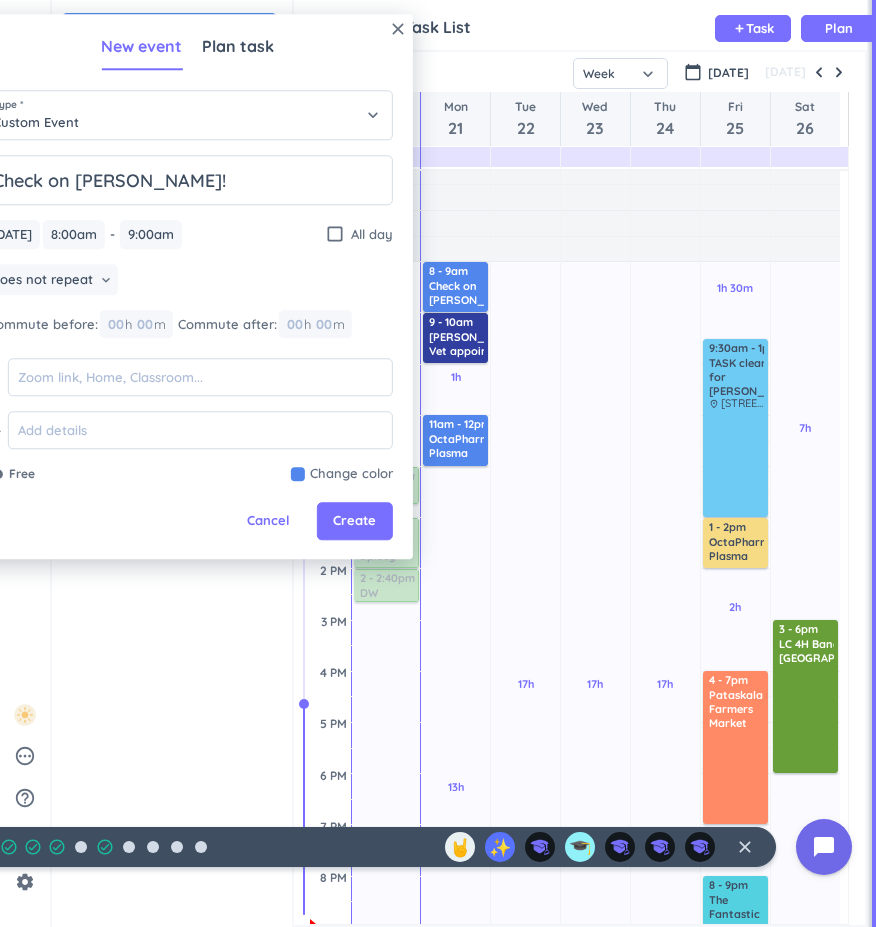 click at bounding box center (342, 475) 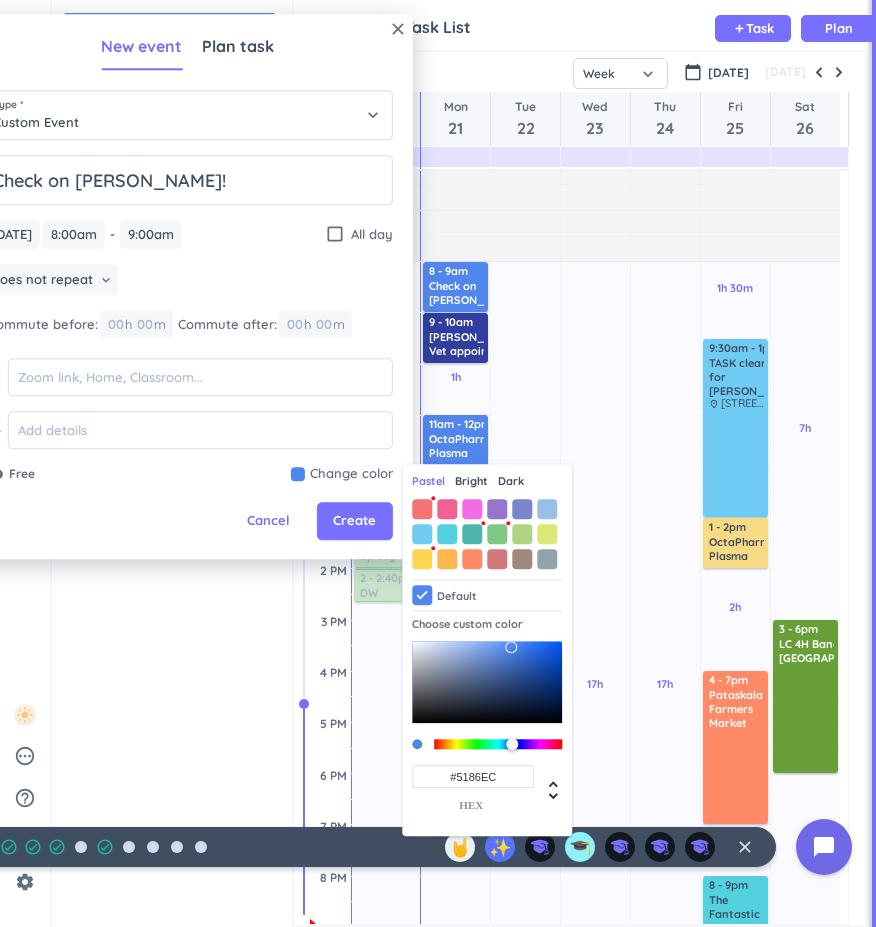 click on "Pastel Bright Dark Default Choose custom color #5186EC hex" at bounding box center (487, 651) 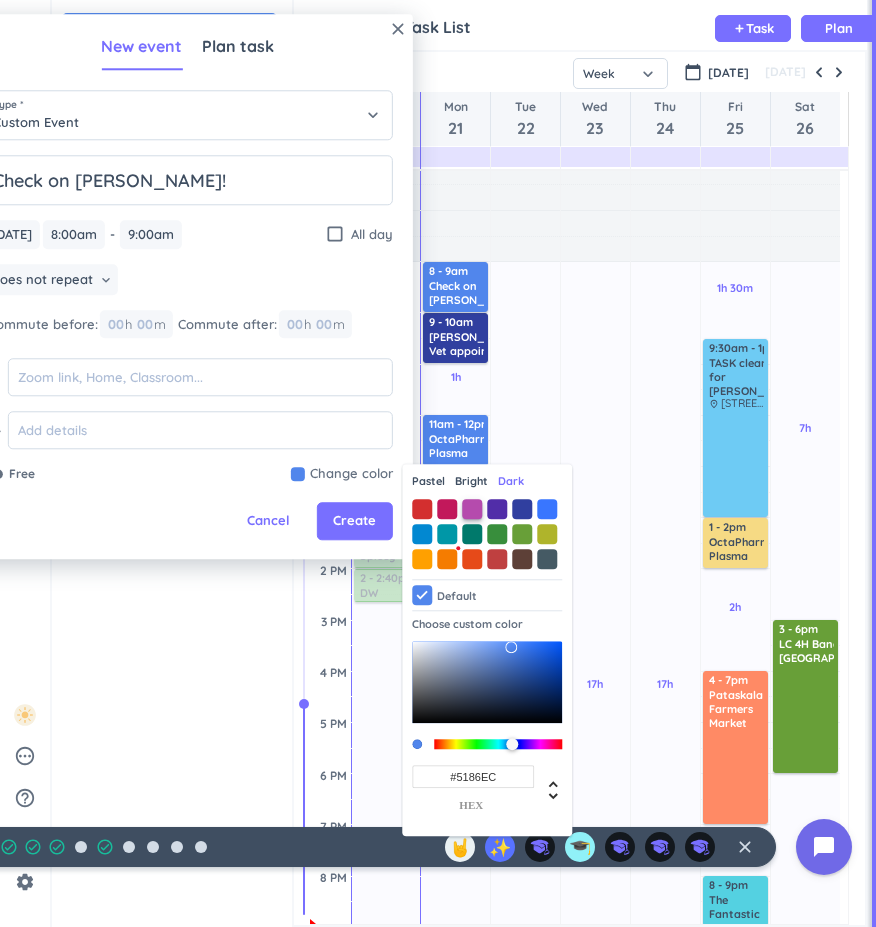 click at bounding box center (472, 509) 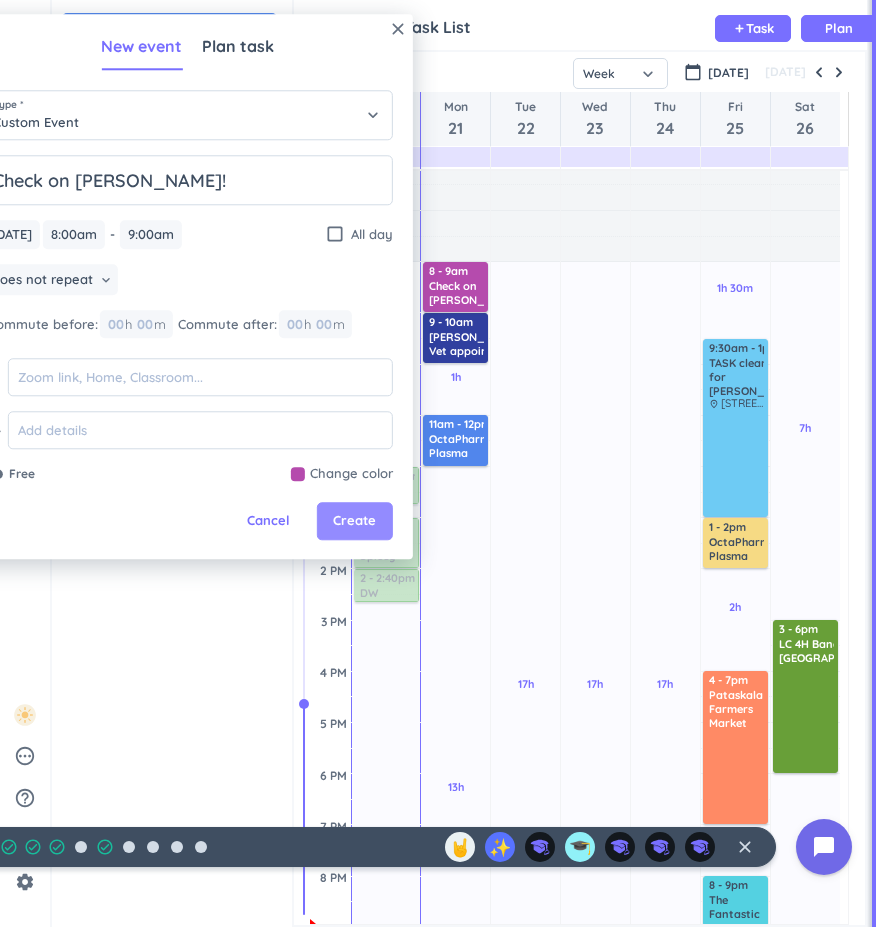 click on "Create" at bounding box center (354, 522) 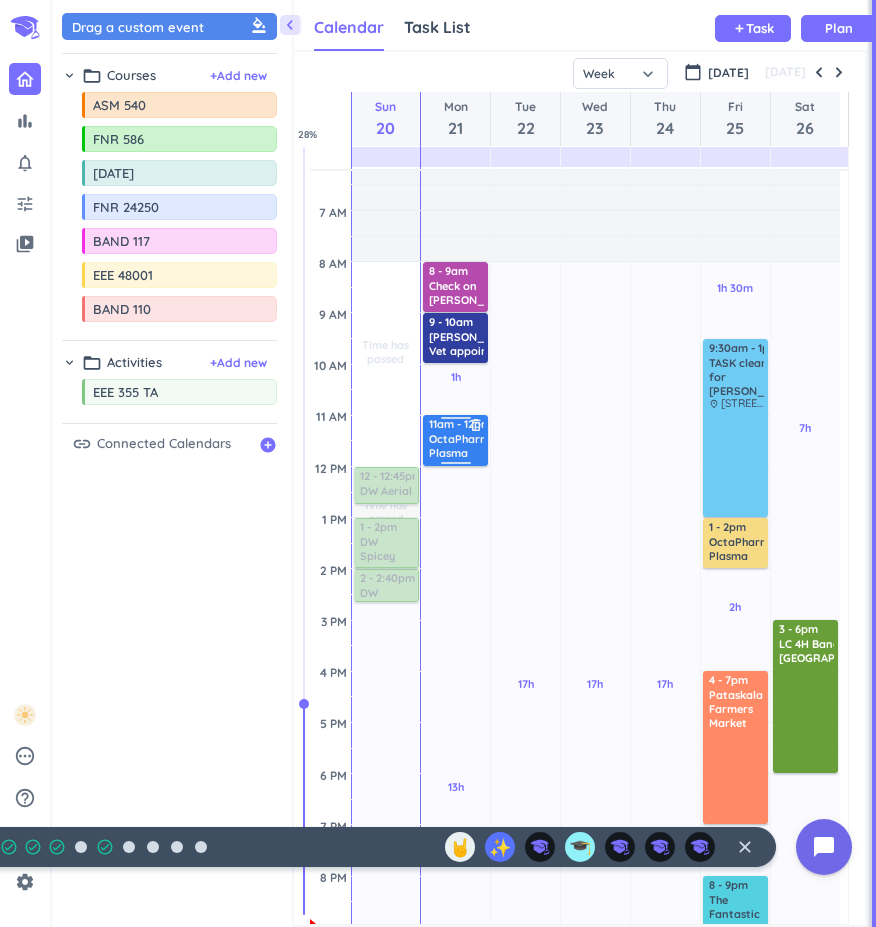 click on "OctaPharma Plasma" at bounding box center (463, 446) 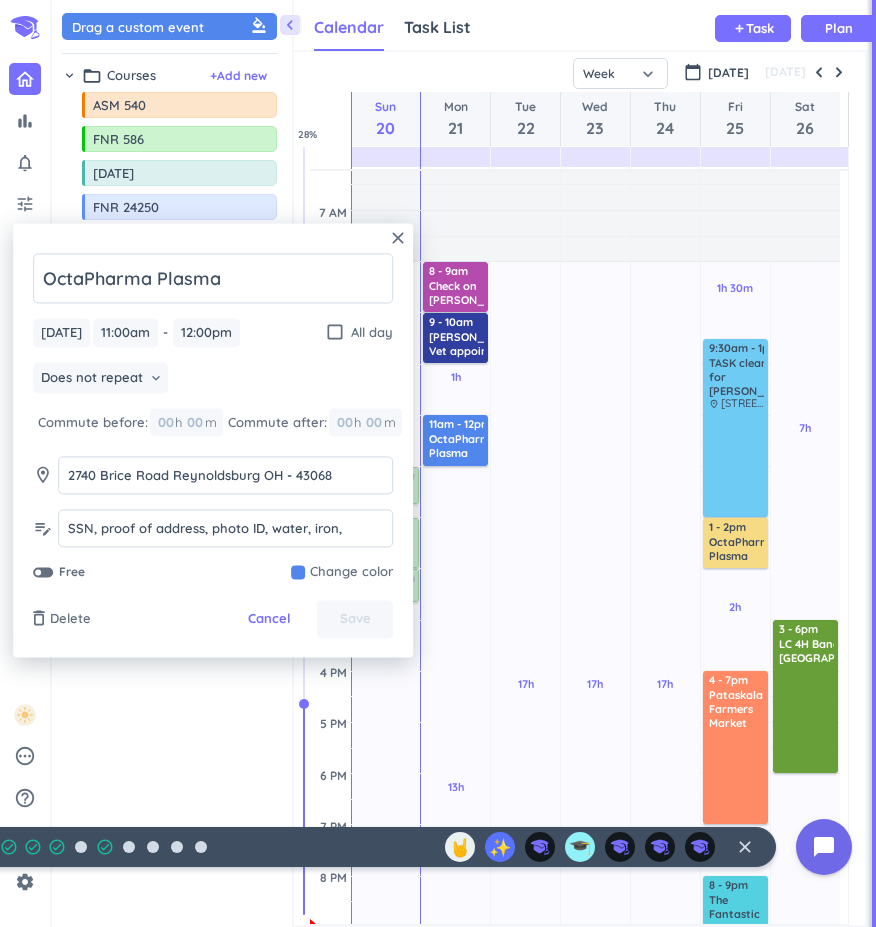 click at bounding box center (342, 573) 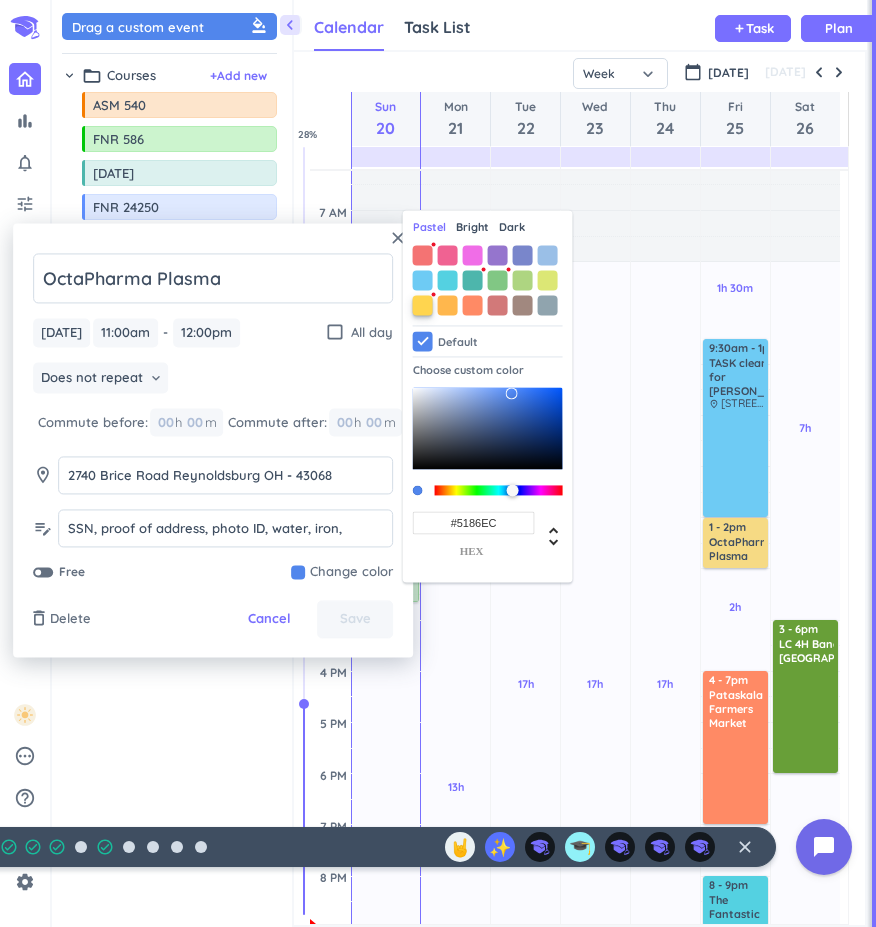 click at bounding box center [423, 305] 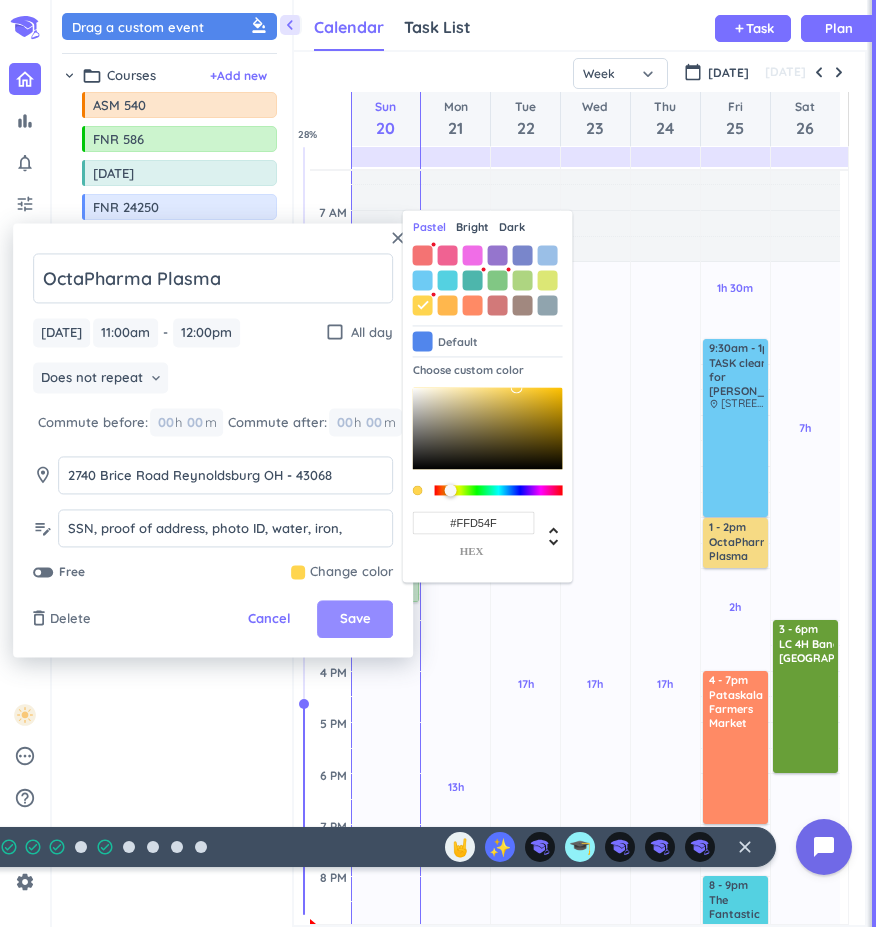click on "Save" at bounding box center (355, 620) 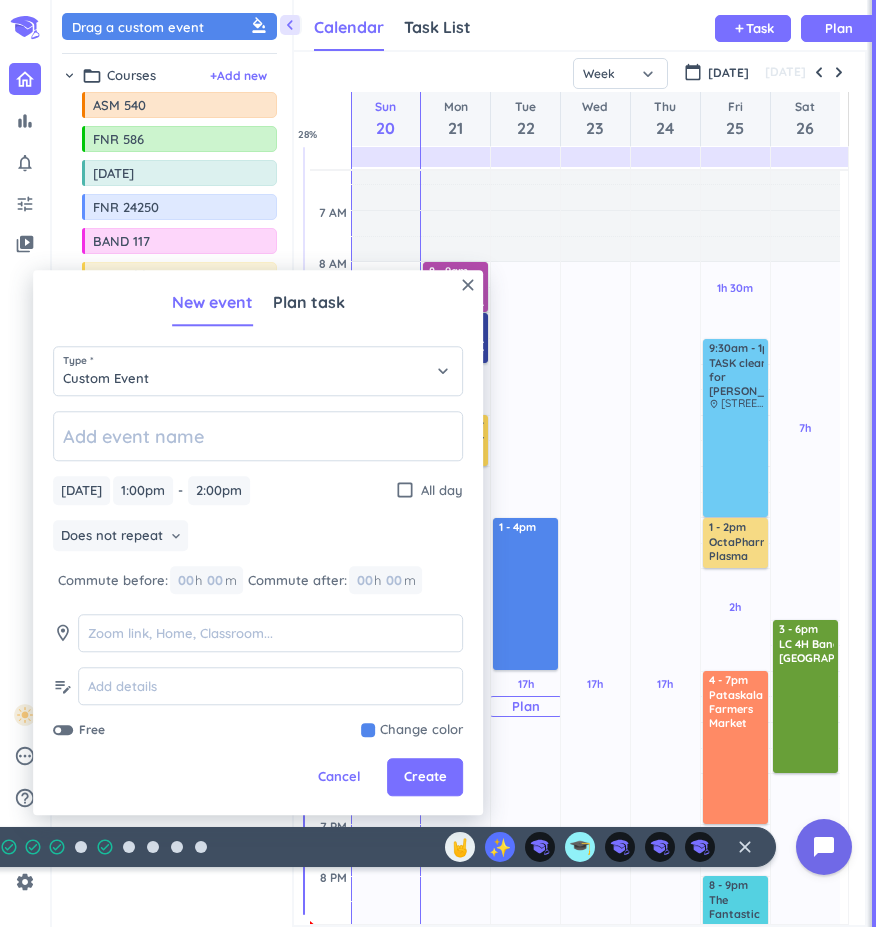 drag, startPoint x: 518, startPoint y: 568, endPoint x: 518, endPoint y: 672, distance: 104 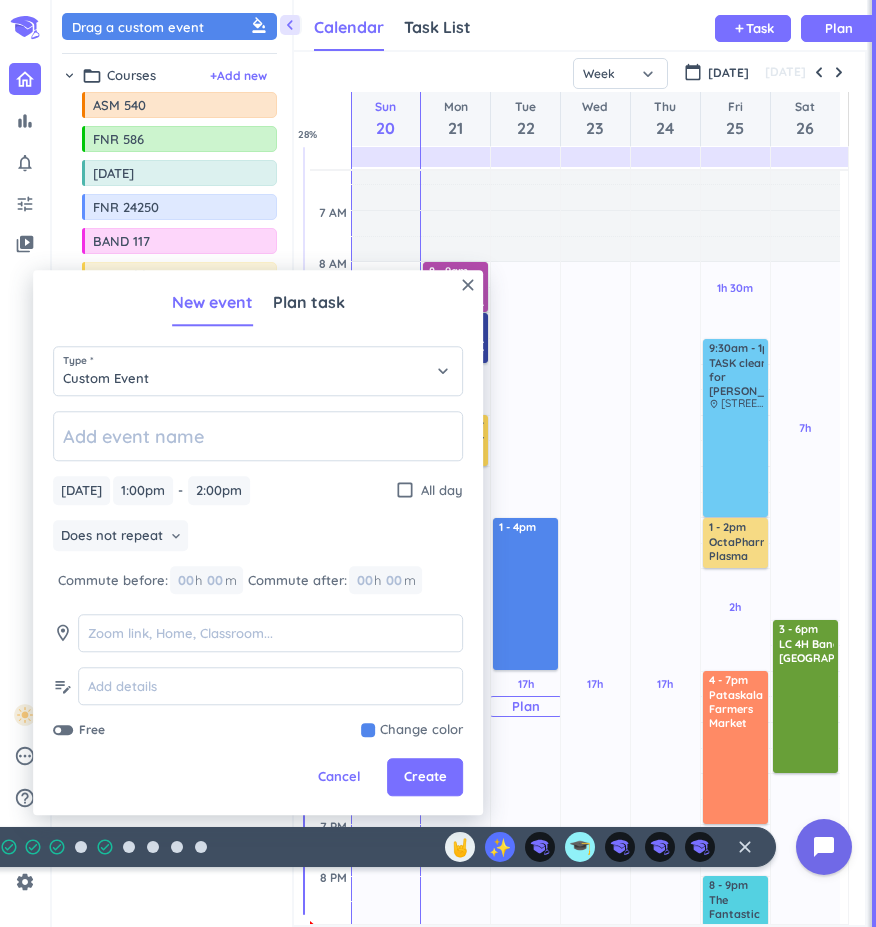 click on "17h  Past due Plan Adjust Awake Time Adjust Awake Time 1 - 2pm 1 - 4pm" at bounding box center [525, 671] 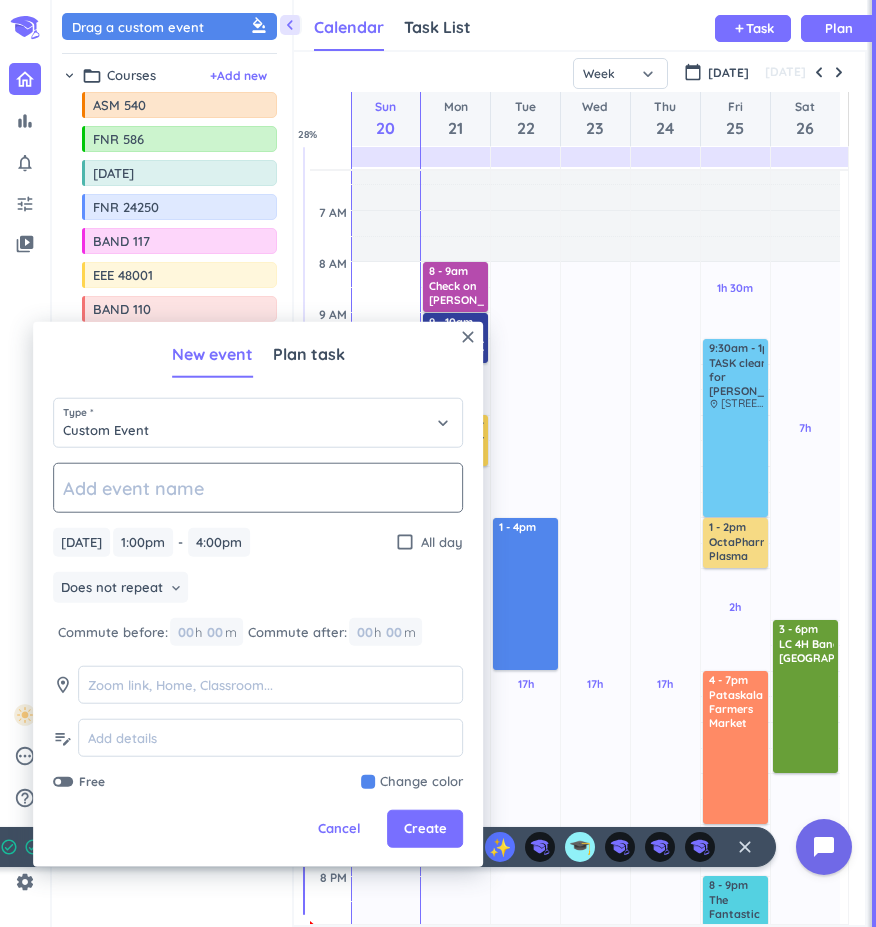 click 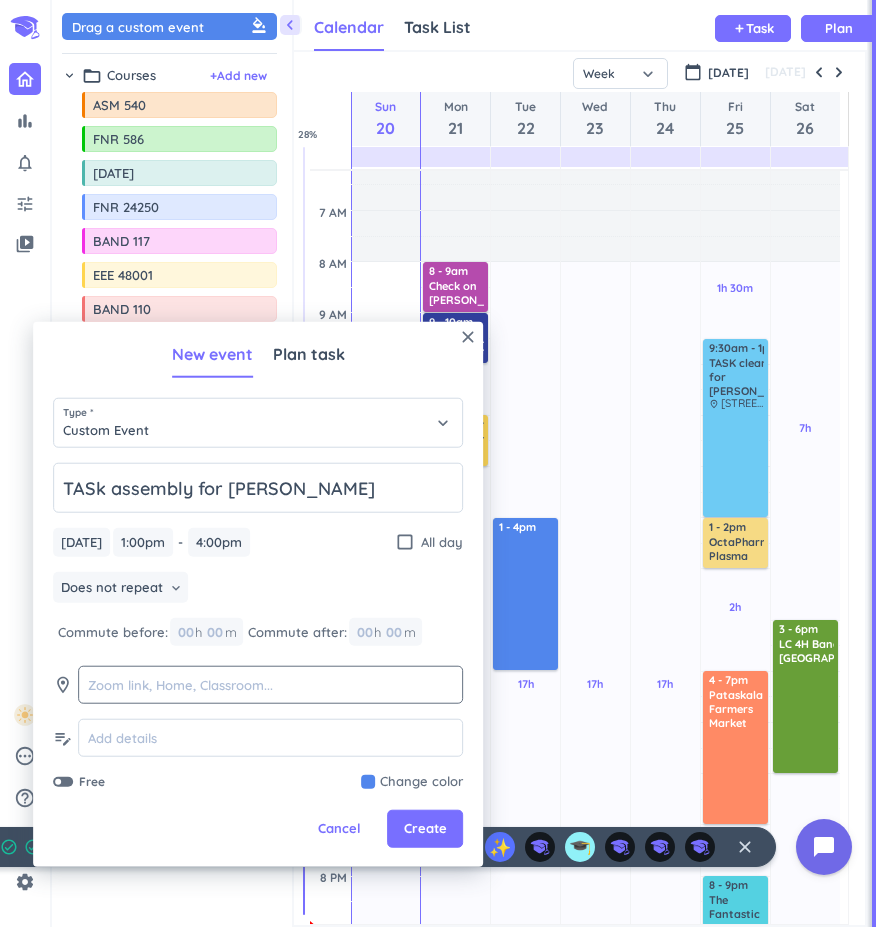 type on "TASk assembly for [PERSON_NAME]" 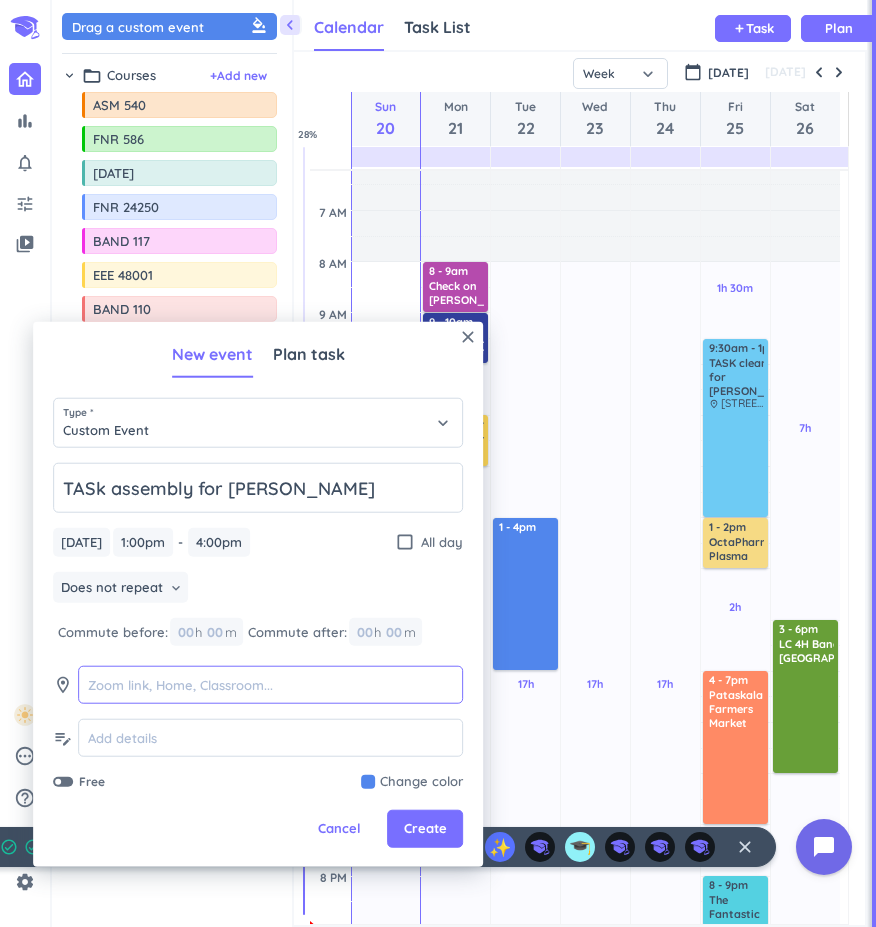click at bounding box center [270, 685] 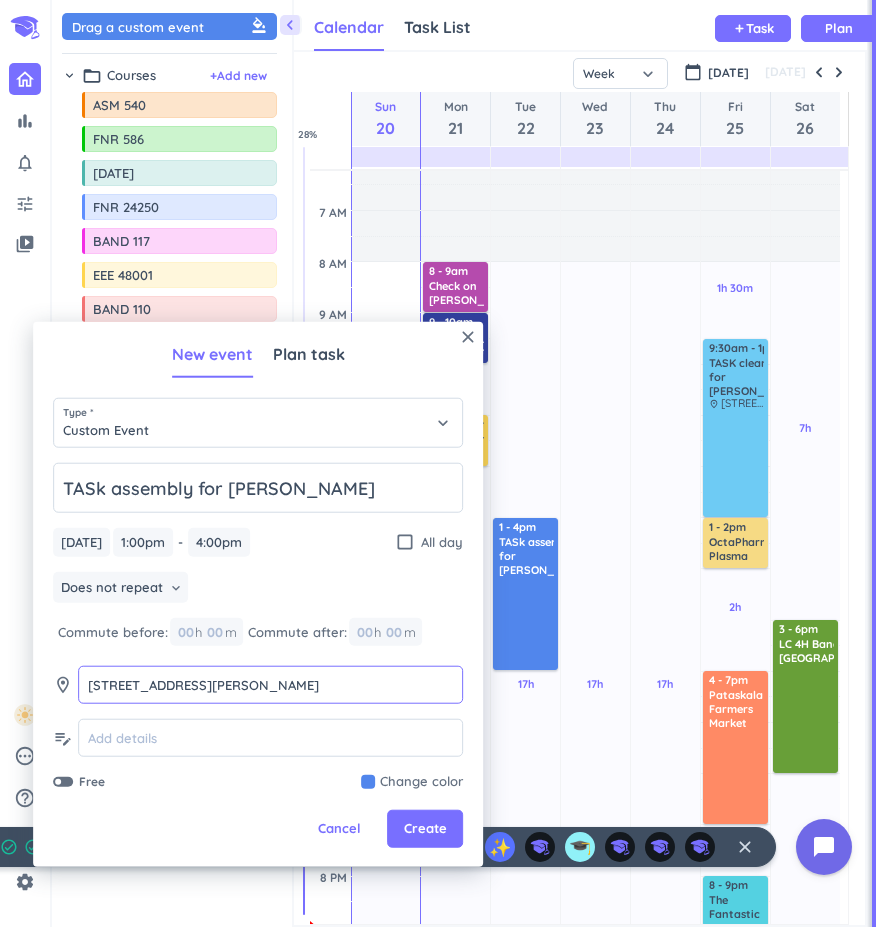 type on "[STREET_ADDRESS][PERSON_NAME]" 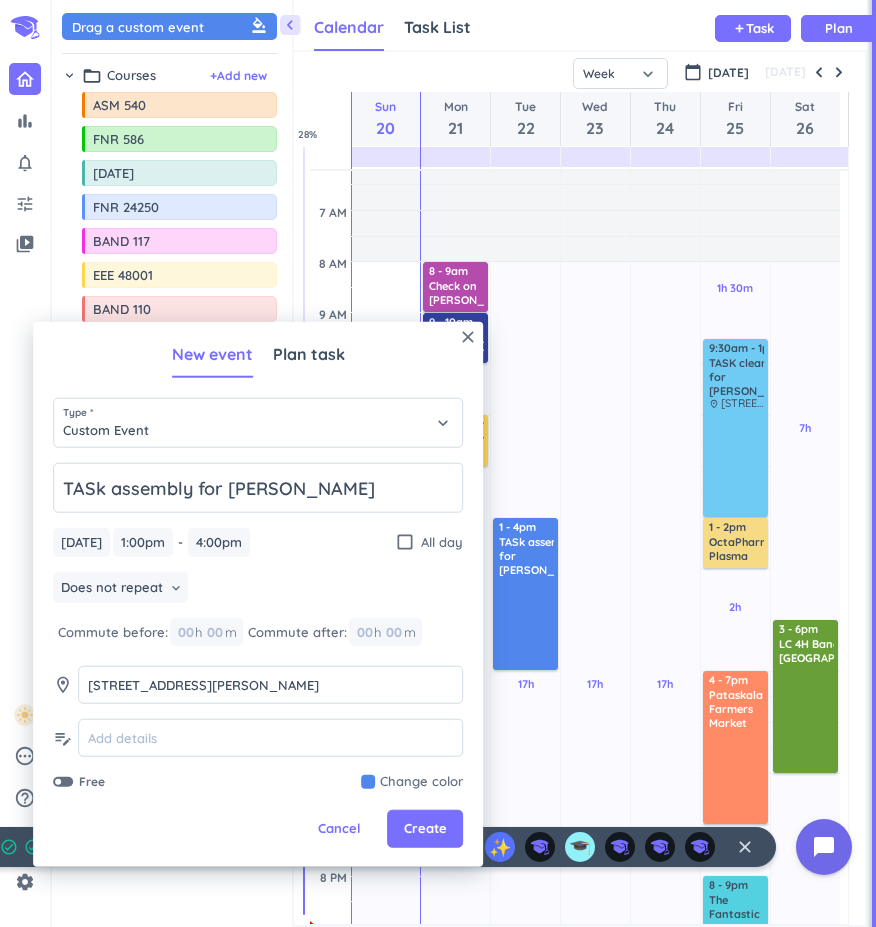click at bounding box center (412, 782) 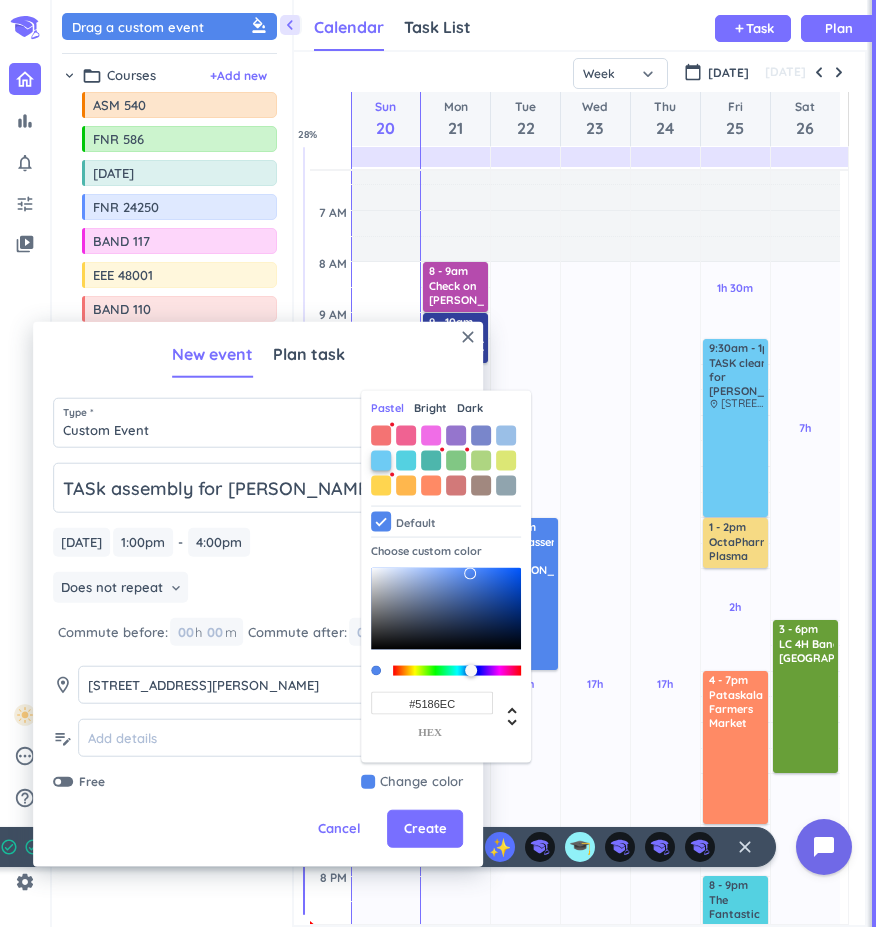 click at bounding box center (381, 460) 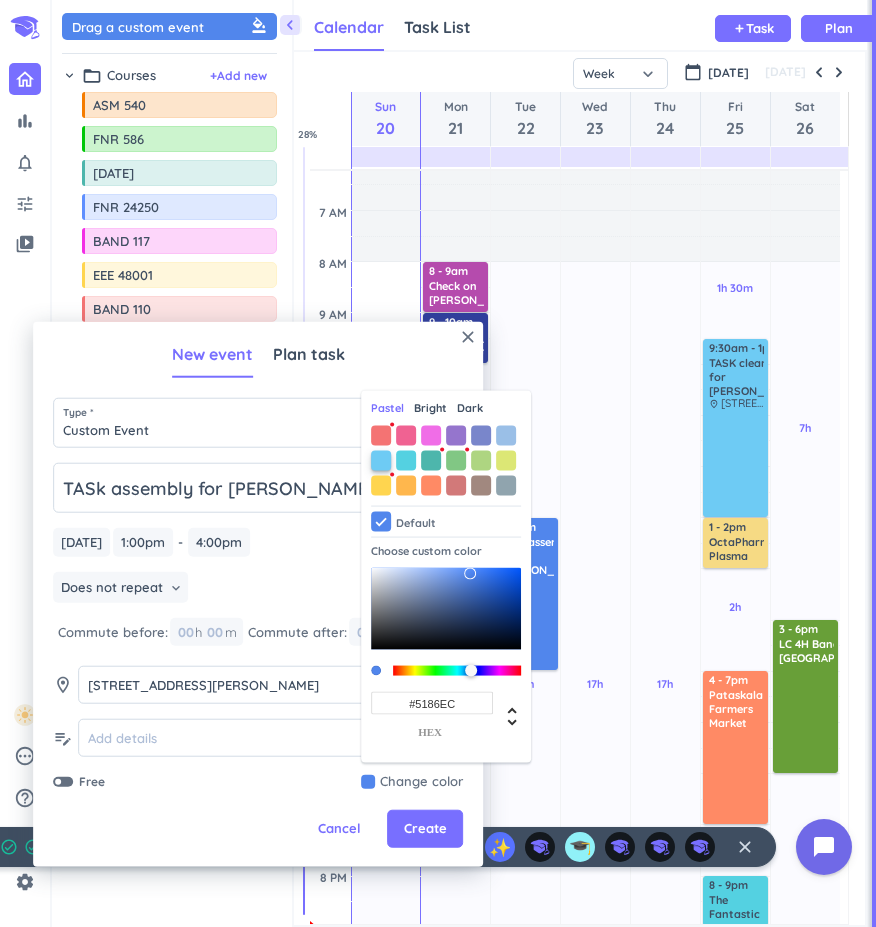 type on "#6ECBF4" 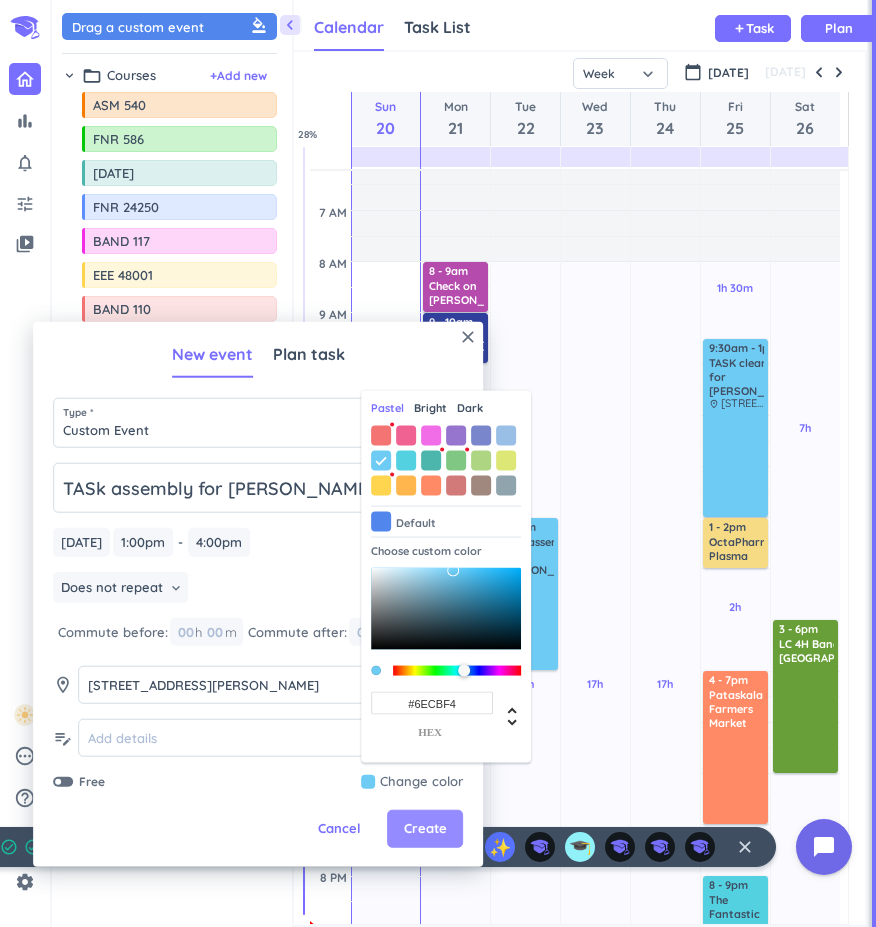click on "Create" at bounding box center (425, 829) 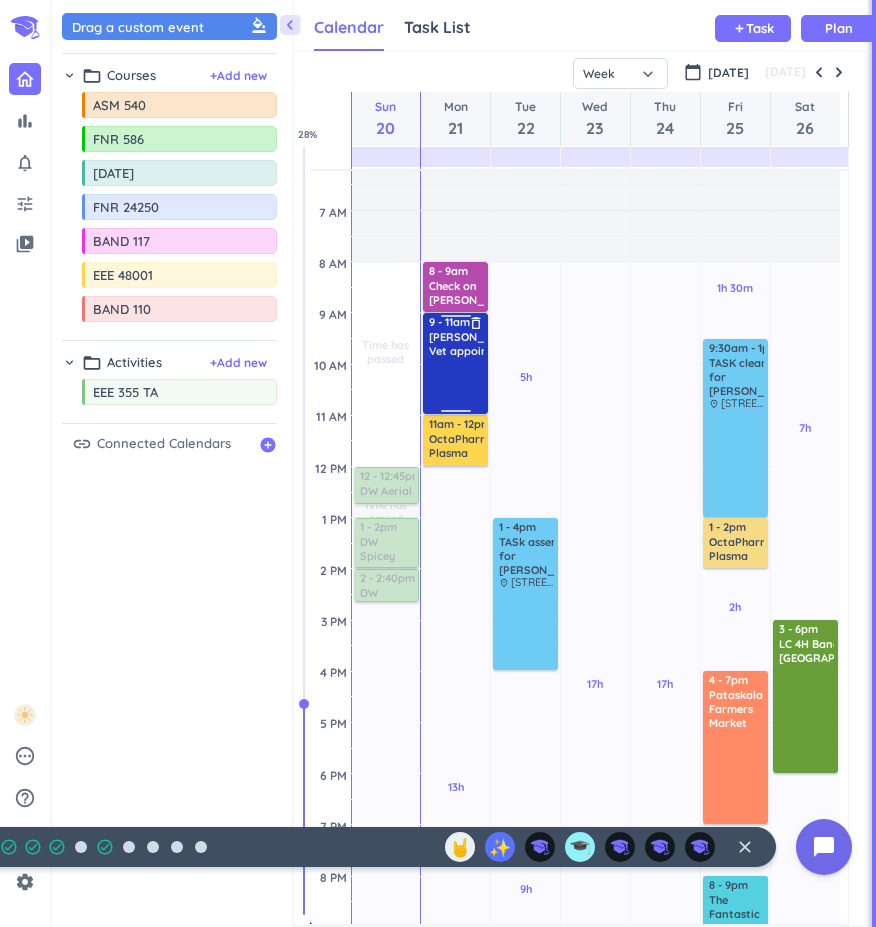 drag, startPoint x: 450, startPoint y: 361, endPoint x: 448, endPoint y: 412, distance: 51.0392 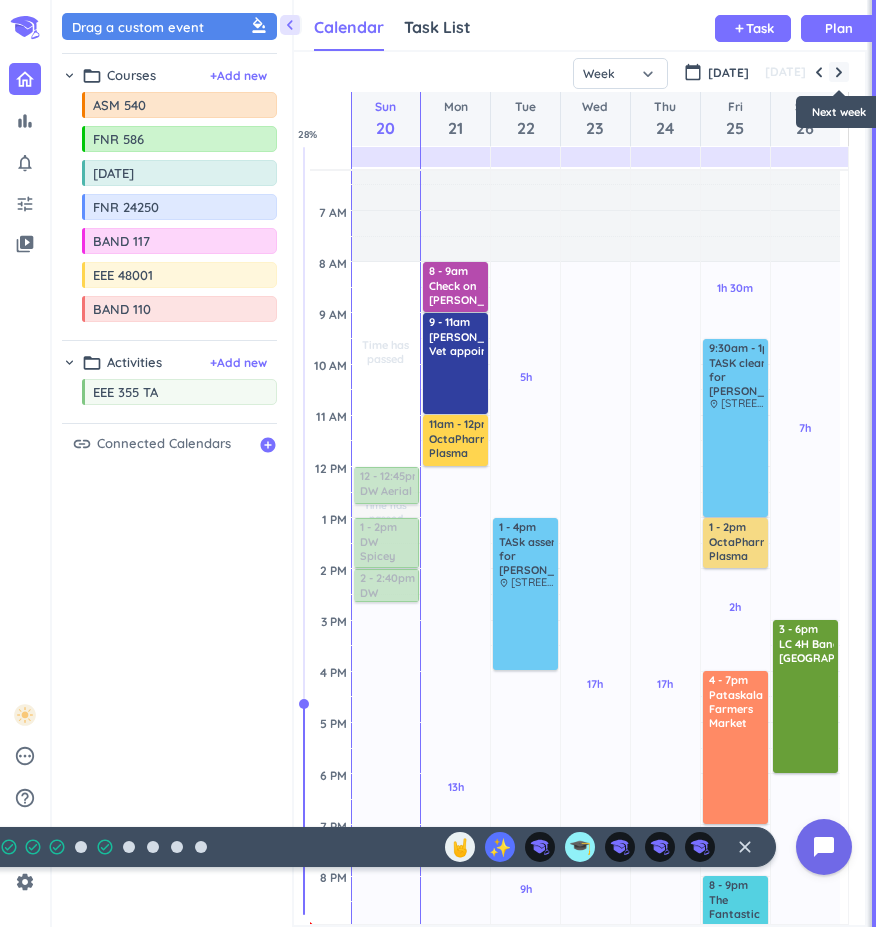 click at bounding box center (839, 72) 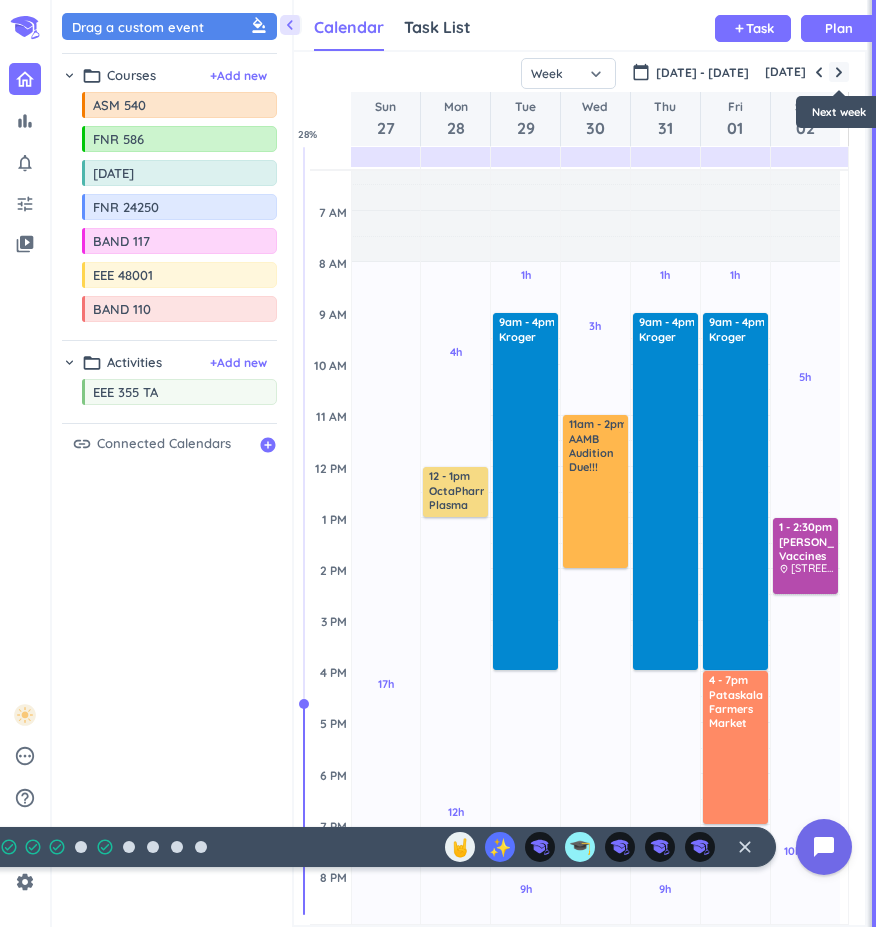 scroll, scrollTop: 154, scrollLeft: 0, axis: vertical 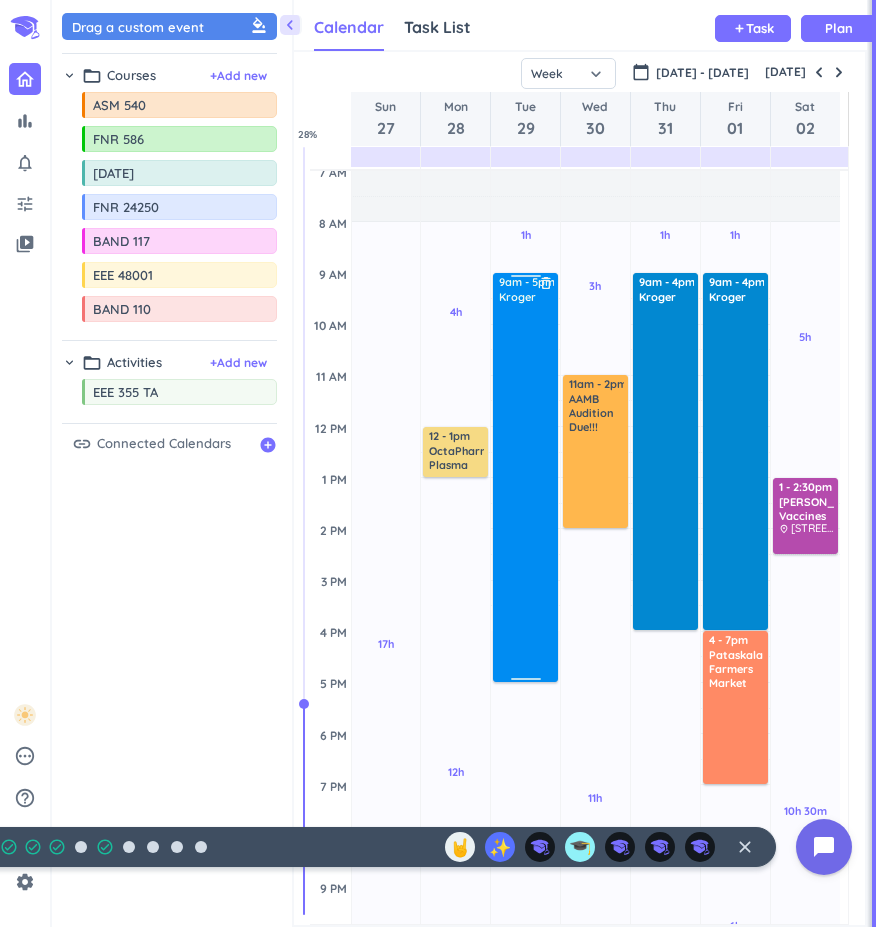 drag, startPoint x: 528, startPoint y: 629, endPoint x: 525, endPoint y: 678, distance: 49.09175 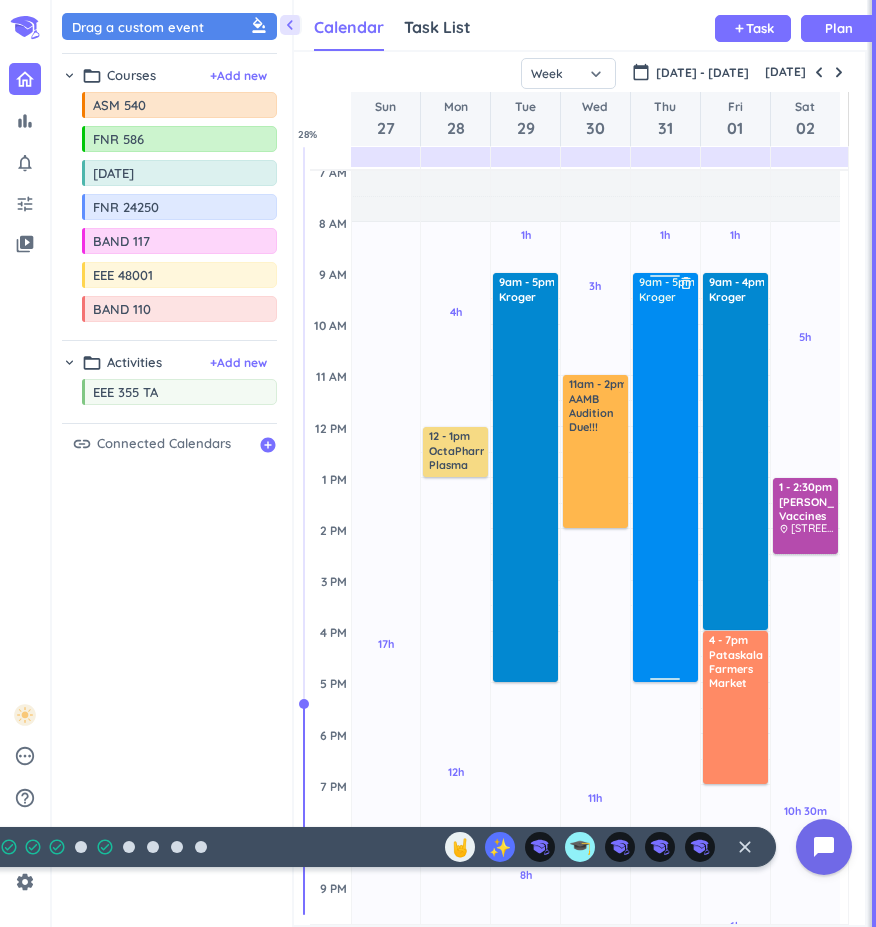 drag, startPoint x: 668, startPoint y: 630, endPoint x: 663, endPoint y: 681, distance: 51.24451 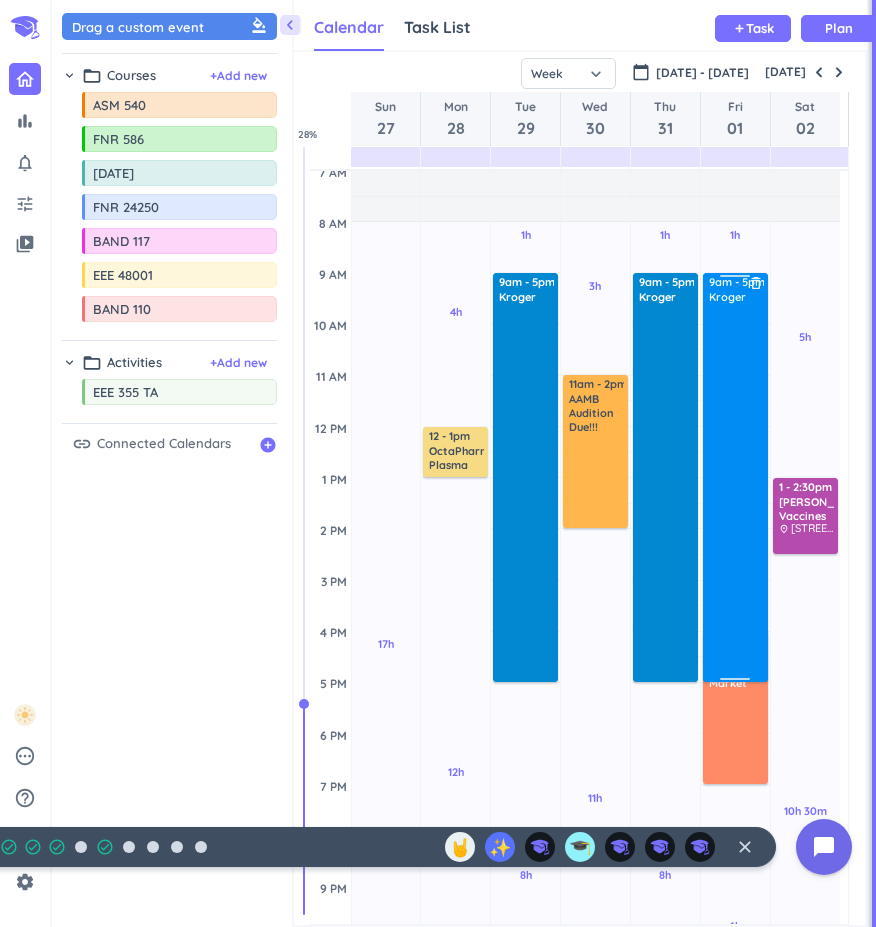 drag, startPoint x: 734, startPoint y: 627, endPoint x: 734, endPoint y: 680, distance: 53 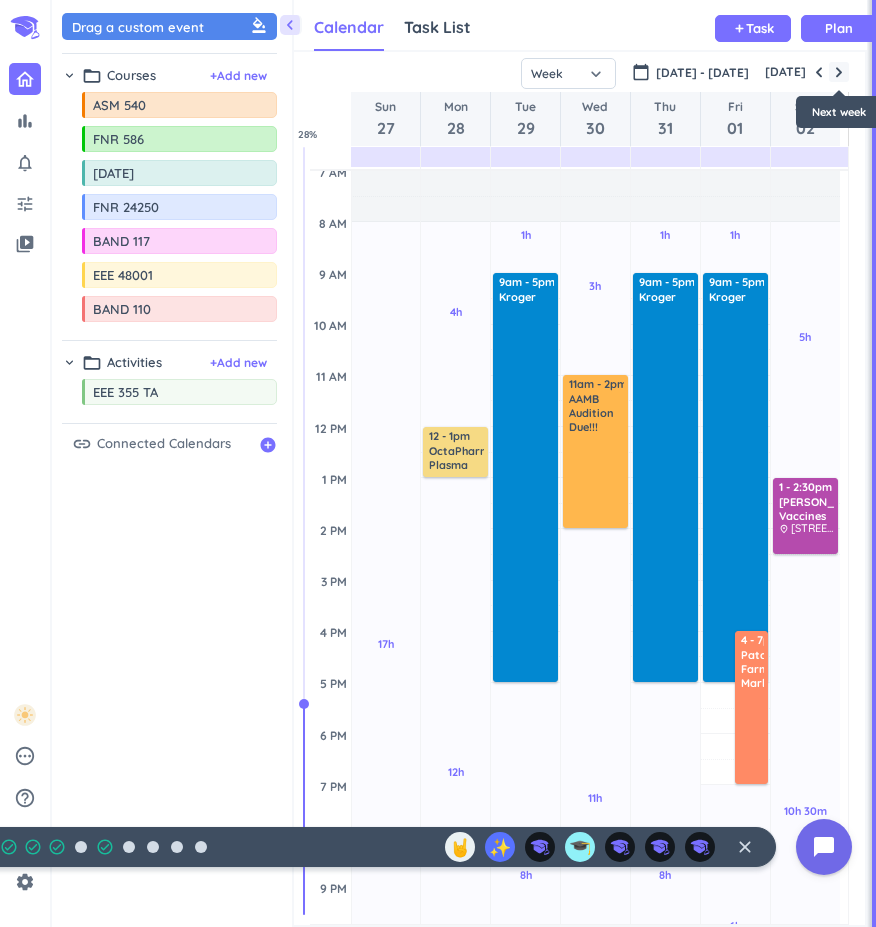 click at bounding box center (839, 72) 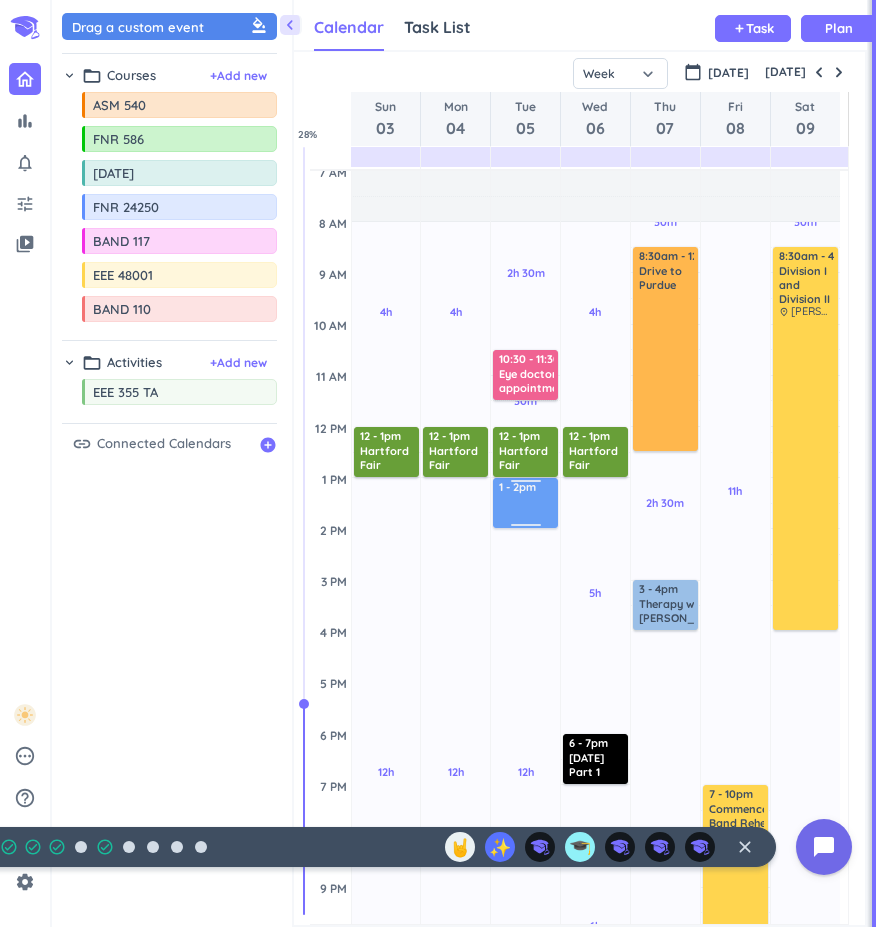 click on "2h 30m Past due Plan 30m Past due Plan 12h  Past due Plan Adjust Awake Time Adjust Awake Time 10:30 - 11:30am Eye doctor's appointment delete_outline 12 - 1pm Hartford Fair delete_outline 1:15 - 2:15pm 1 - 2pm" at bounding box center (525, 631) 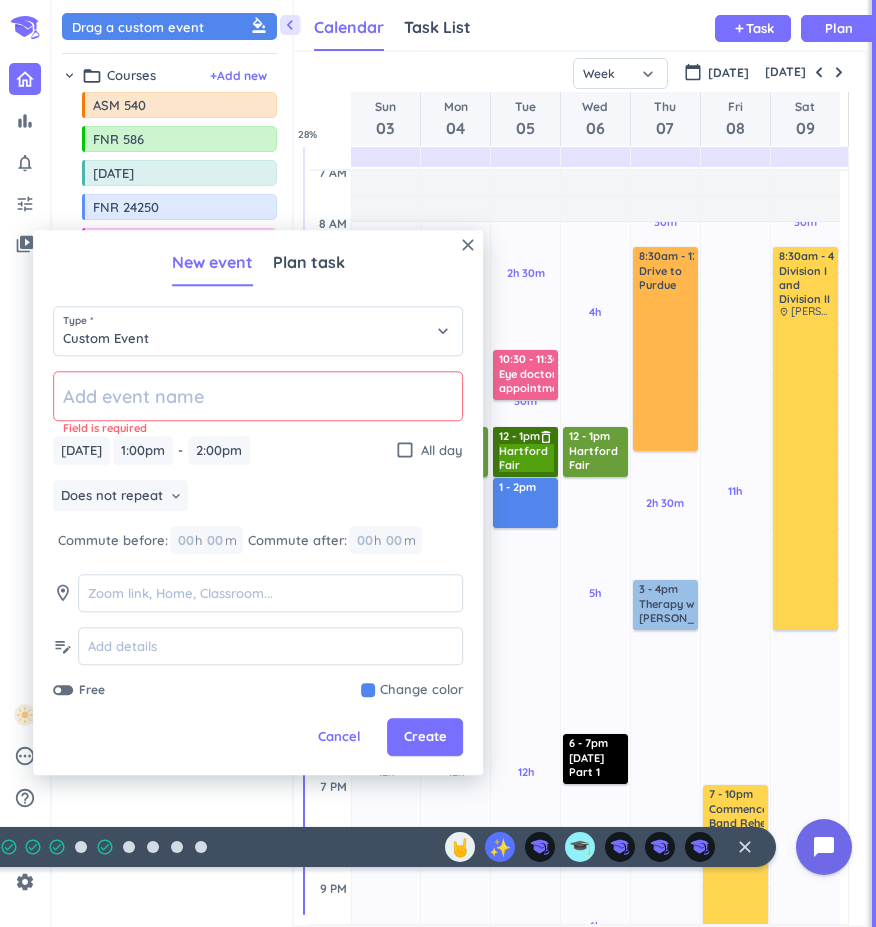 click on "12 - 1pm Hartford Fair delete_outline" at bounding box center (525, 452) 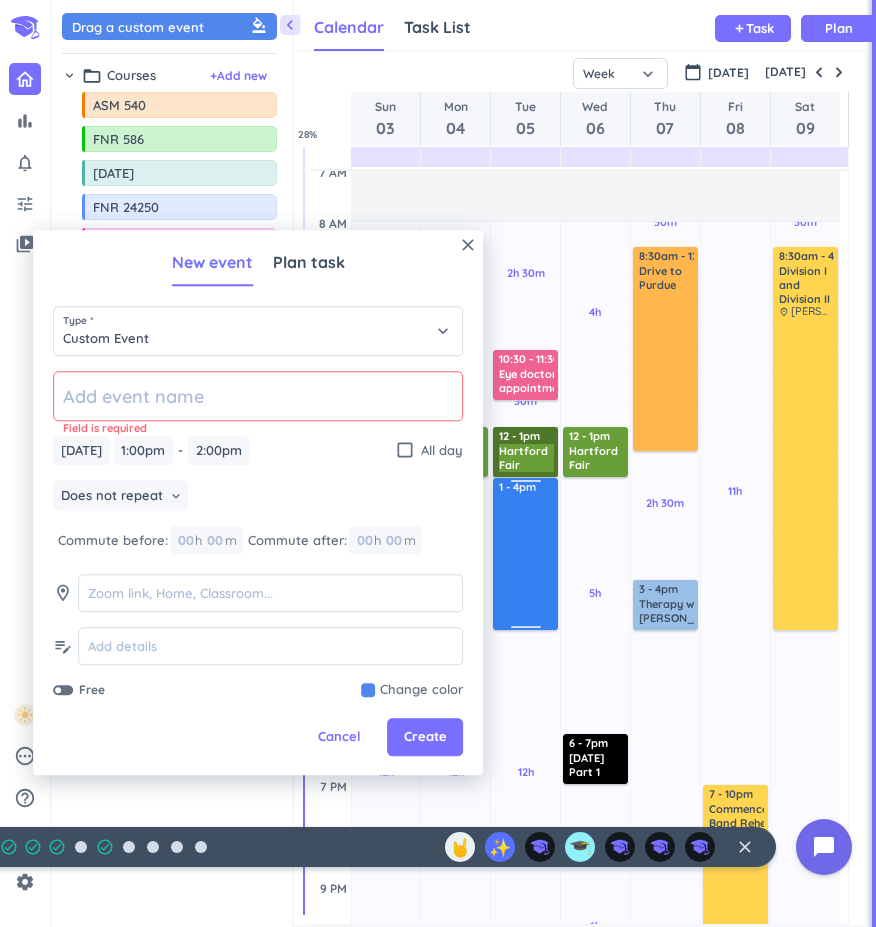 drag, startPoint x: 521, startPoint y: 525, endPoint x: 518, endPoint y: 629, distance: 104.04326 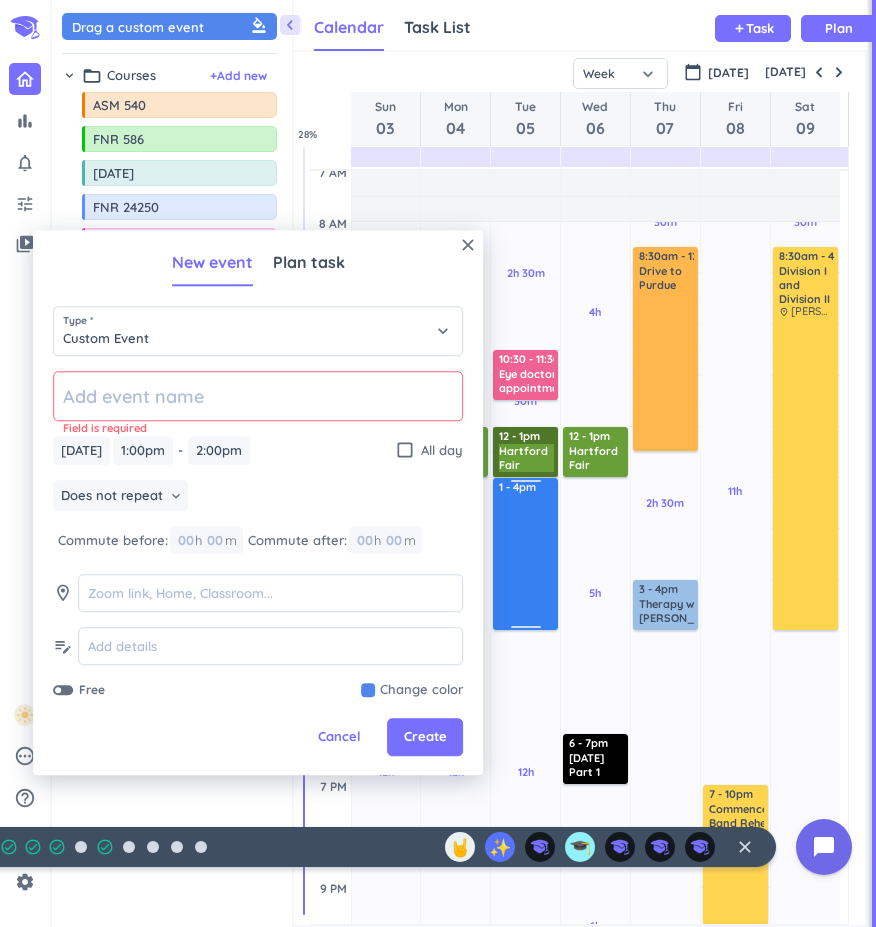 click on "2h 30m Past due Plan 30m Past due Plan 12h  Past due Plan Adjust Awake Time Adjust Awake Time 10:30 - 11:30am Eye doctor's appointment delete_outline 12 - 1pm Hartford Fair delete_outline 1 - 2pm 1 - 4pm" at bounding box center (525, 631) 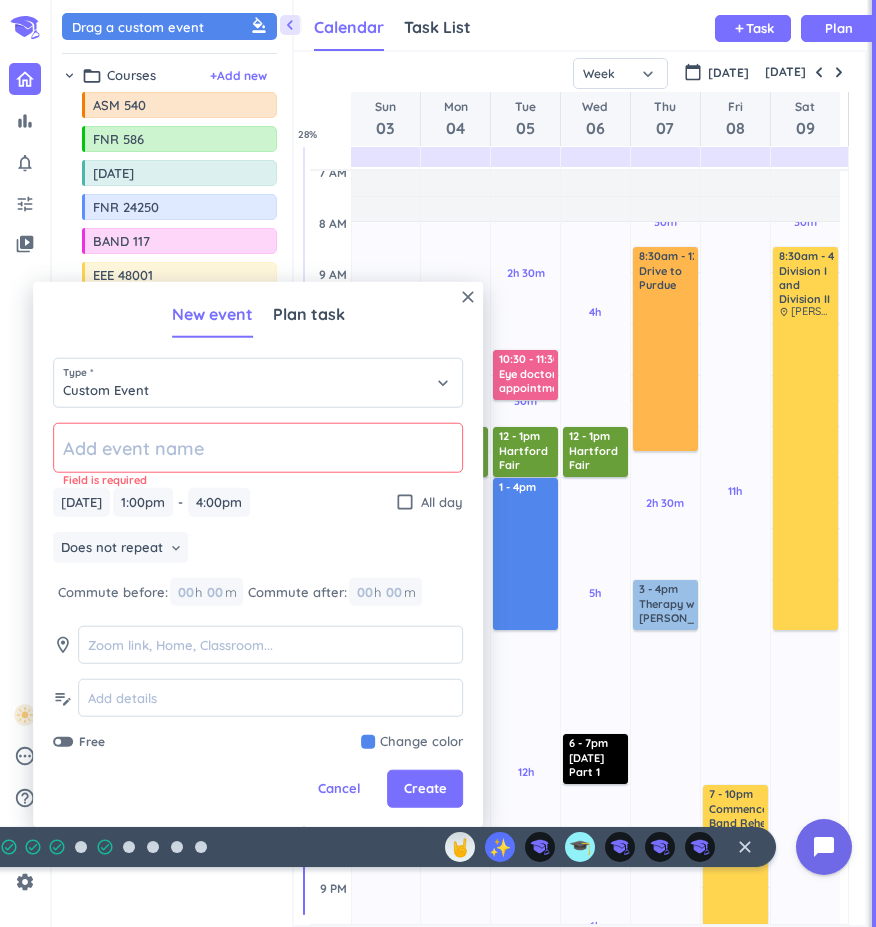 click 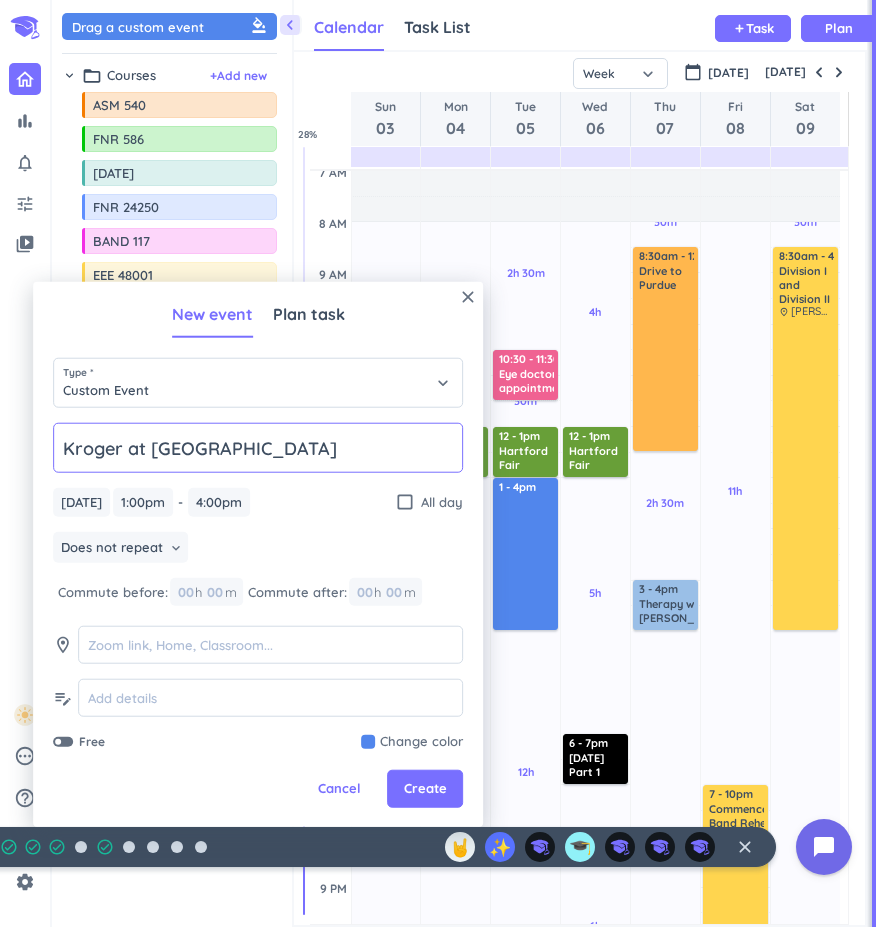 type on "Kroger at [GEOGRAPHIC_DATA]" 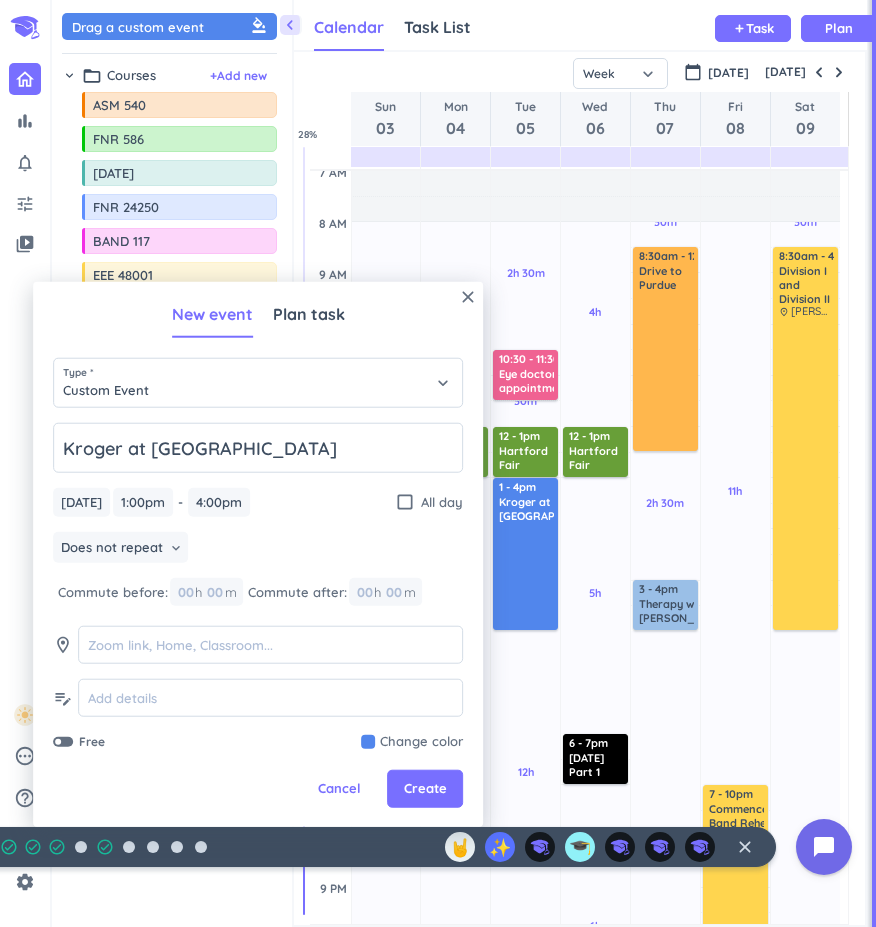 click at bounding box center (412, 742) 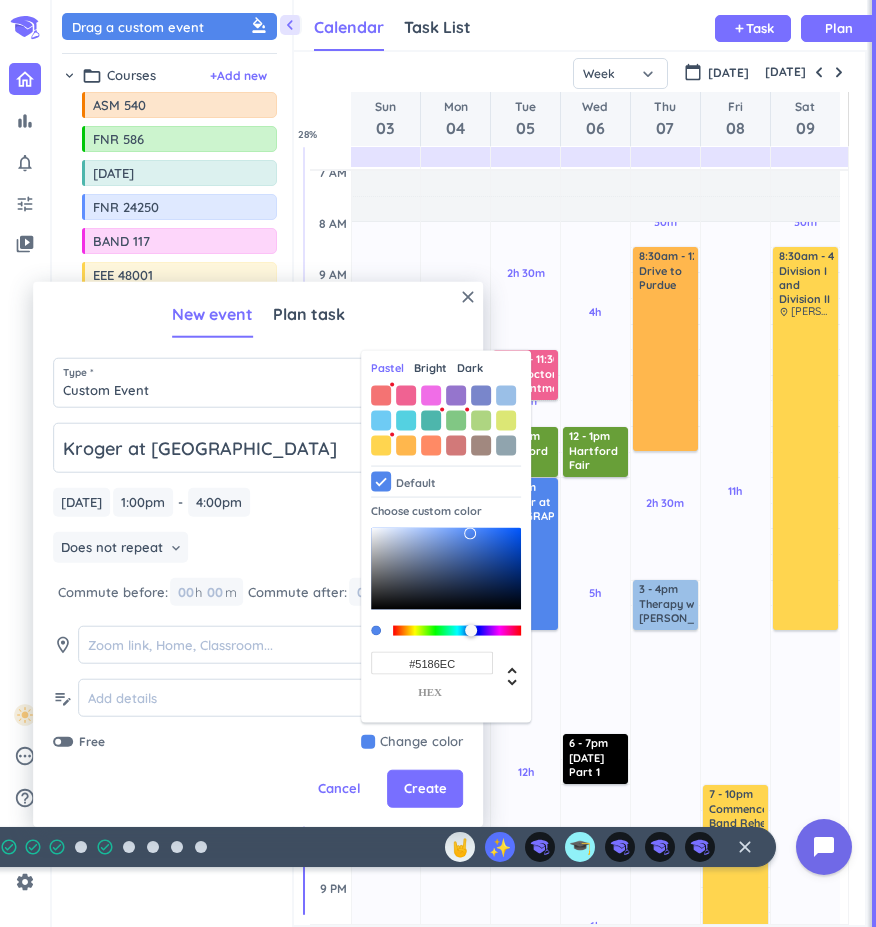 click on "Dark" at bounding box center [470, 368] 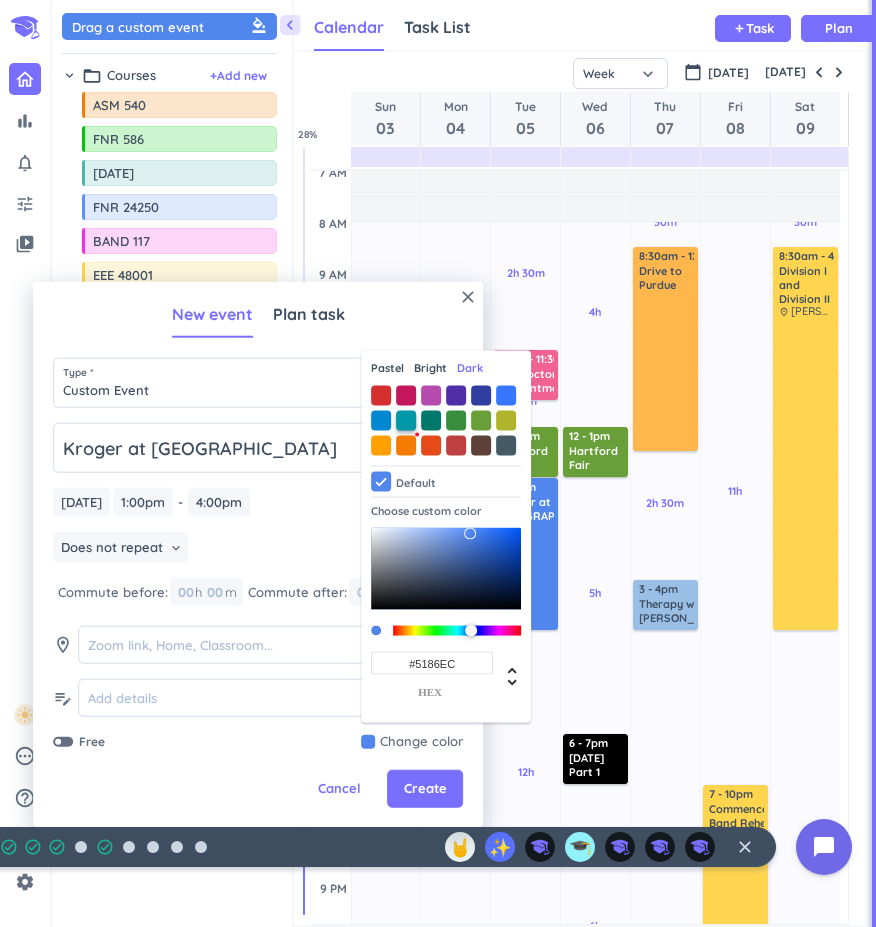 click at bounding box center (406, 420) 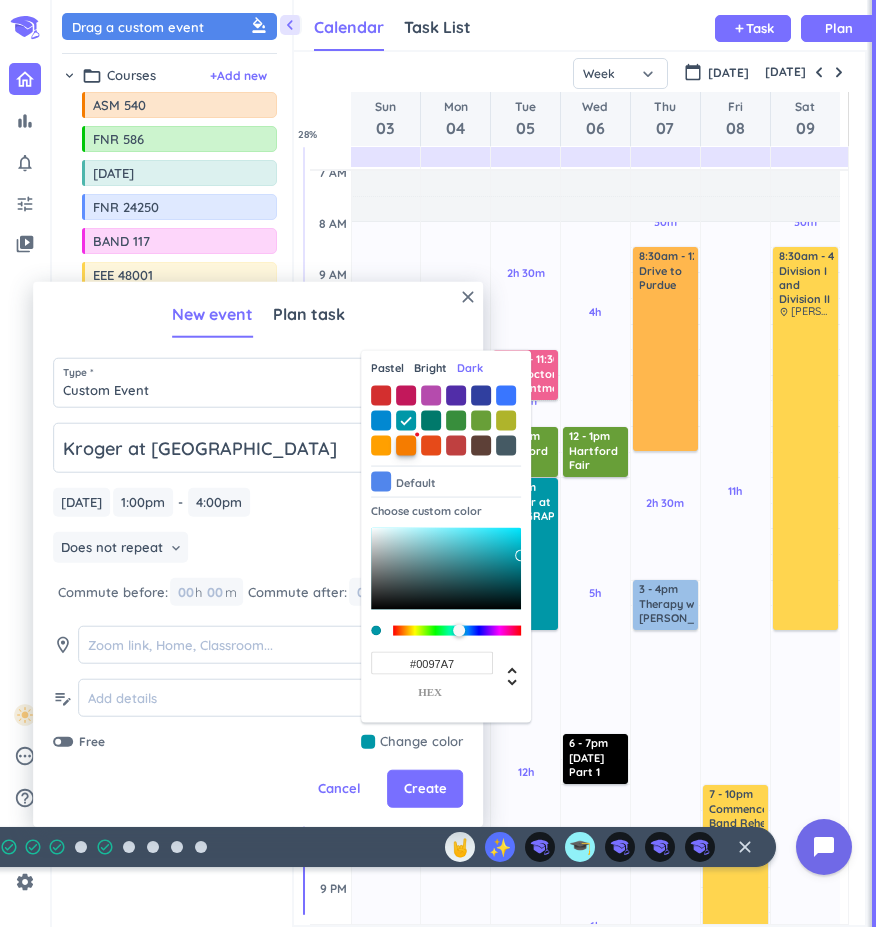click at bounding box center (406, 445) 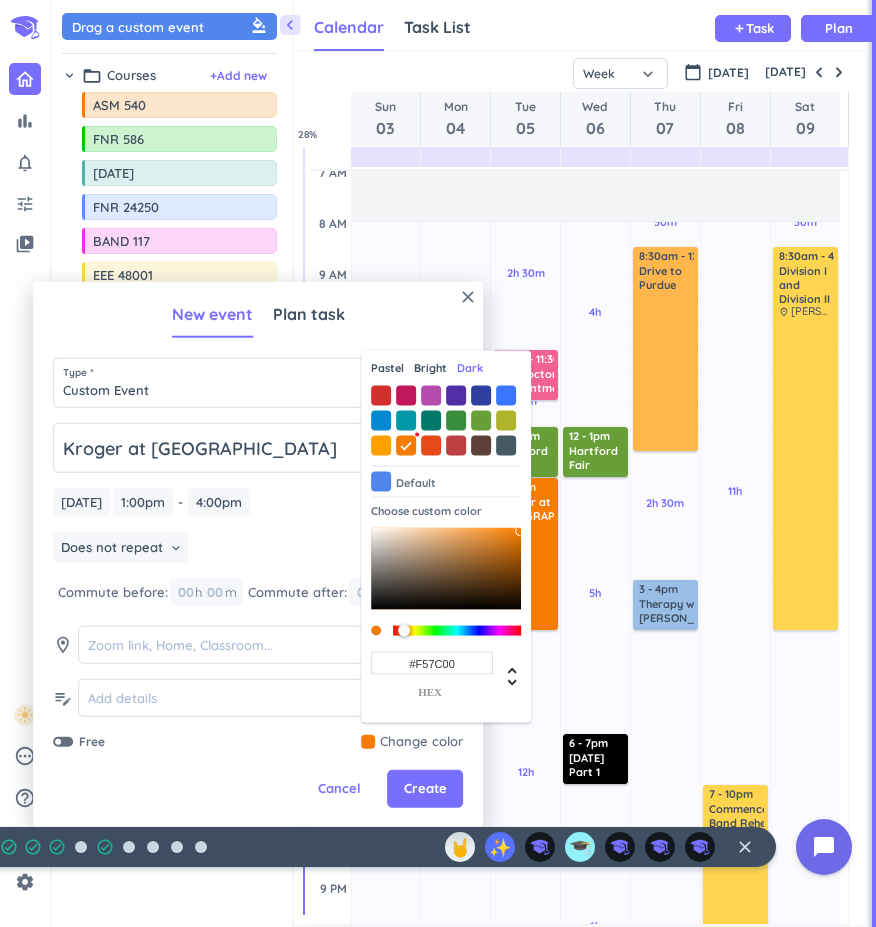 click at bounding box center (446, 420) 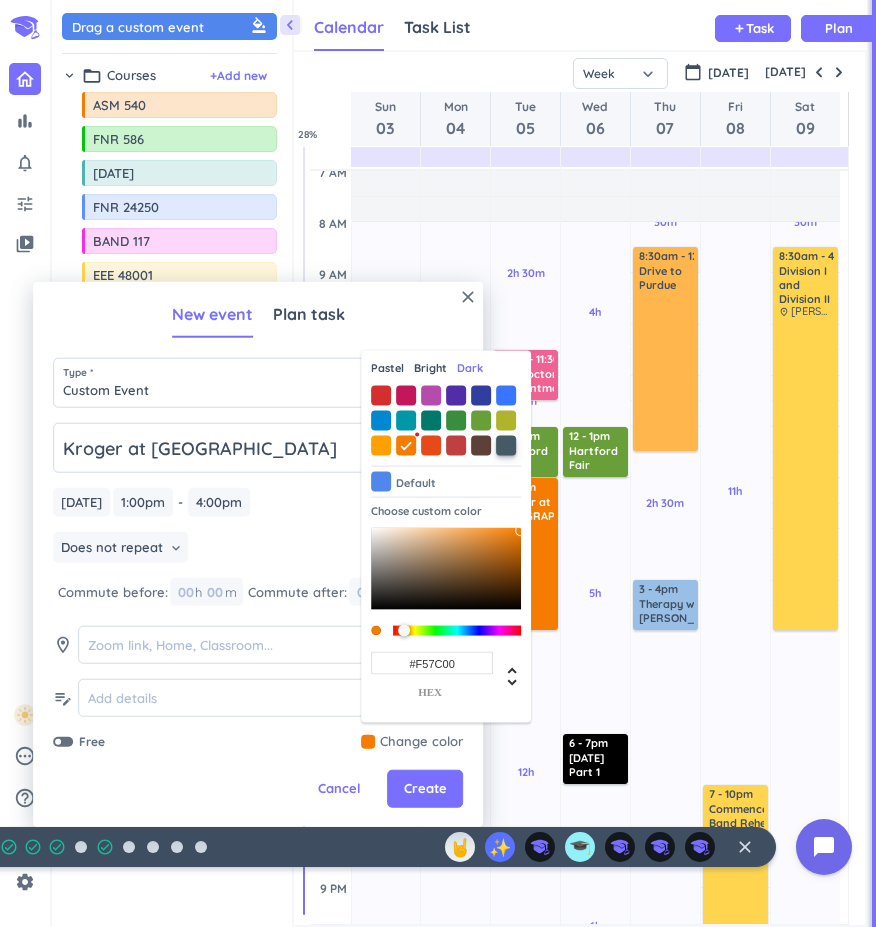 click at bounding box center (506, 445) 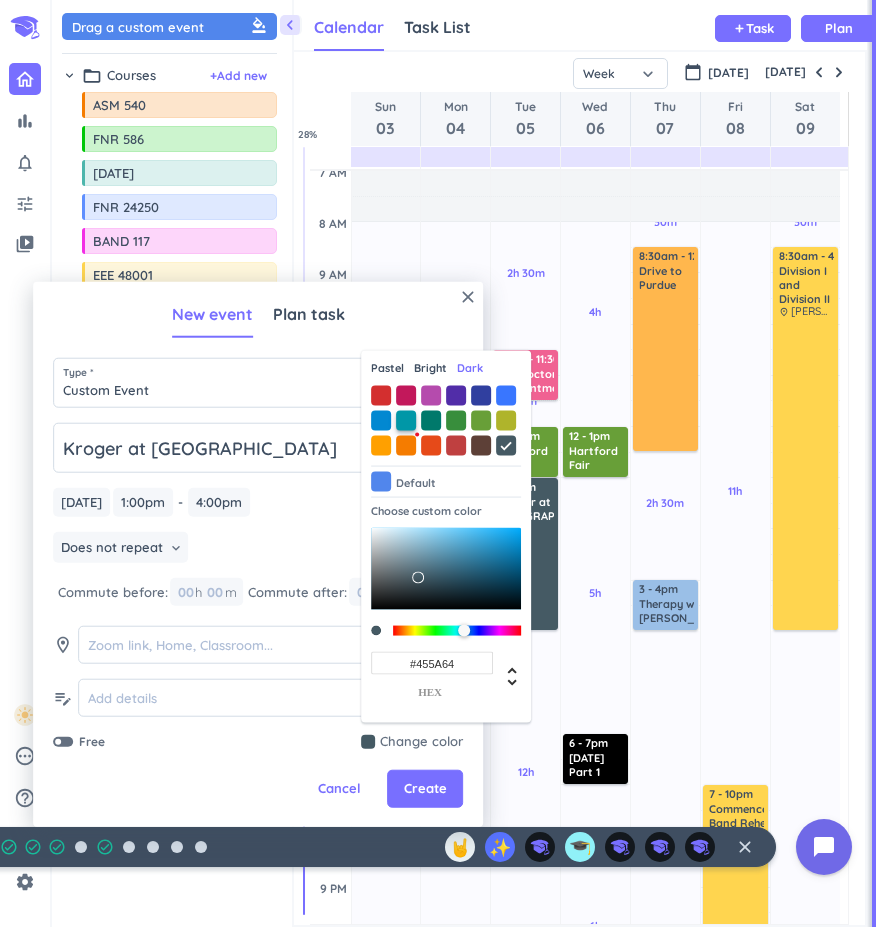 click at bounding box center [406, 420] 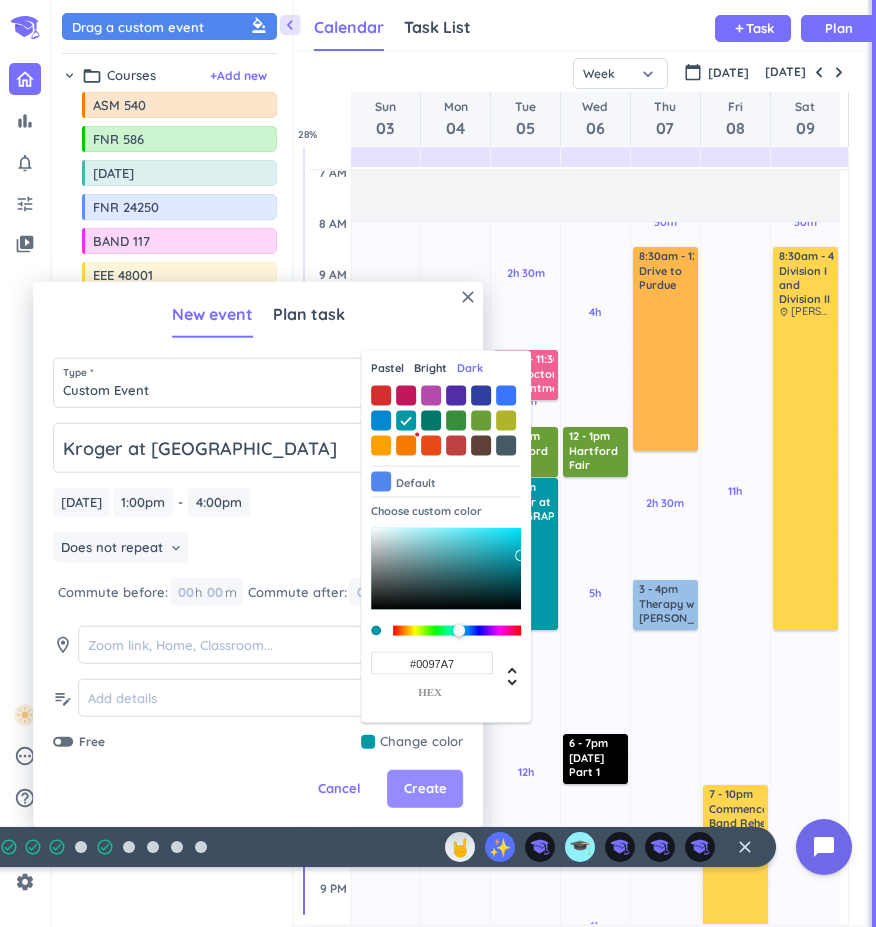 click on "Create" at bounding box center (425, 789) 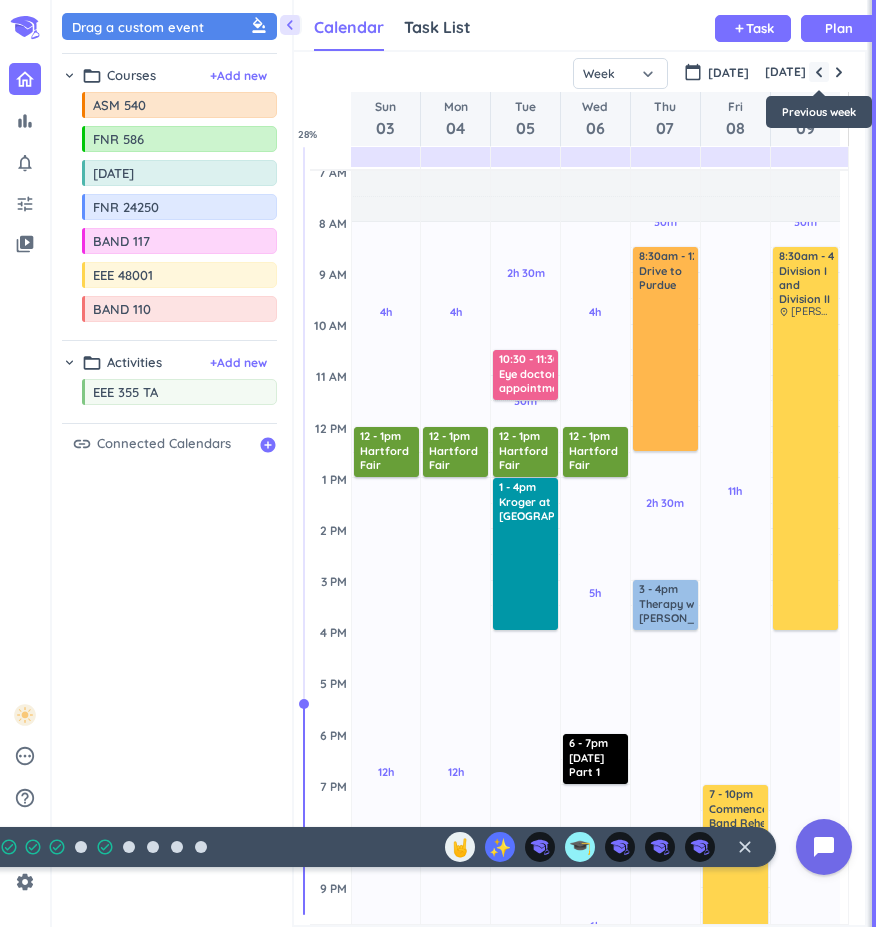 click at bounding box center [819, 72] 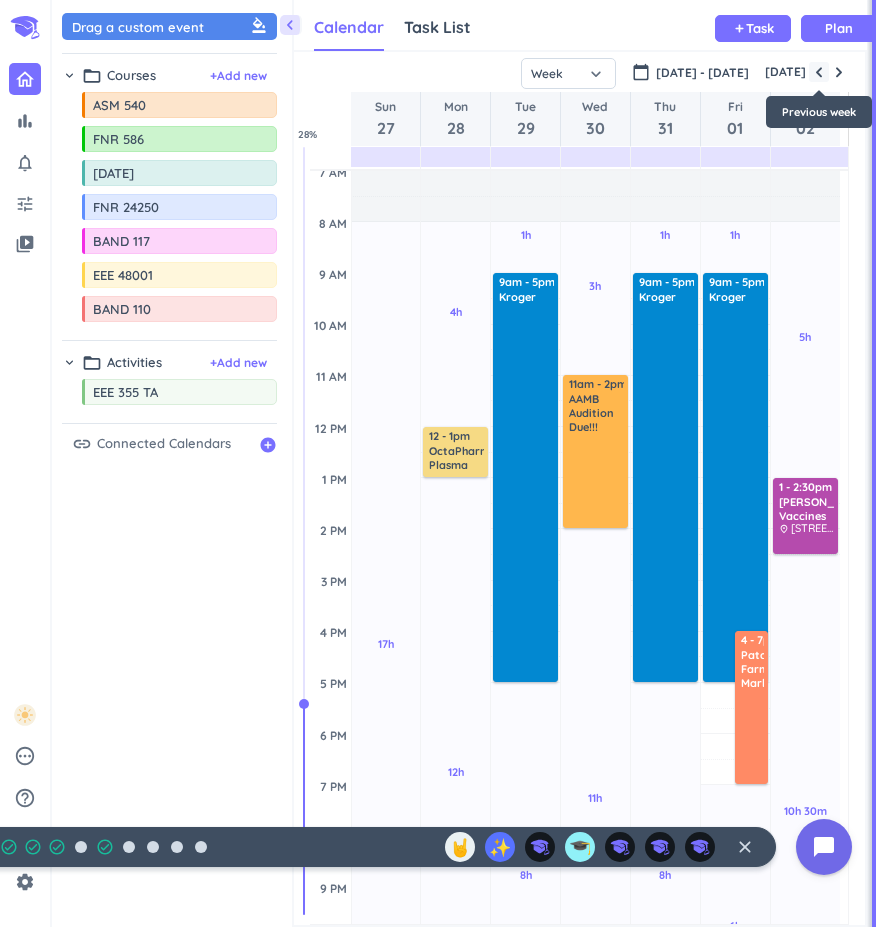 click at bounding box center [819, 72] 